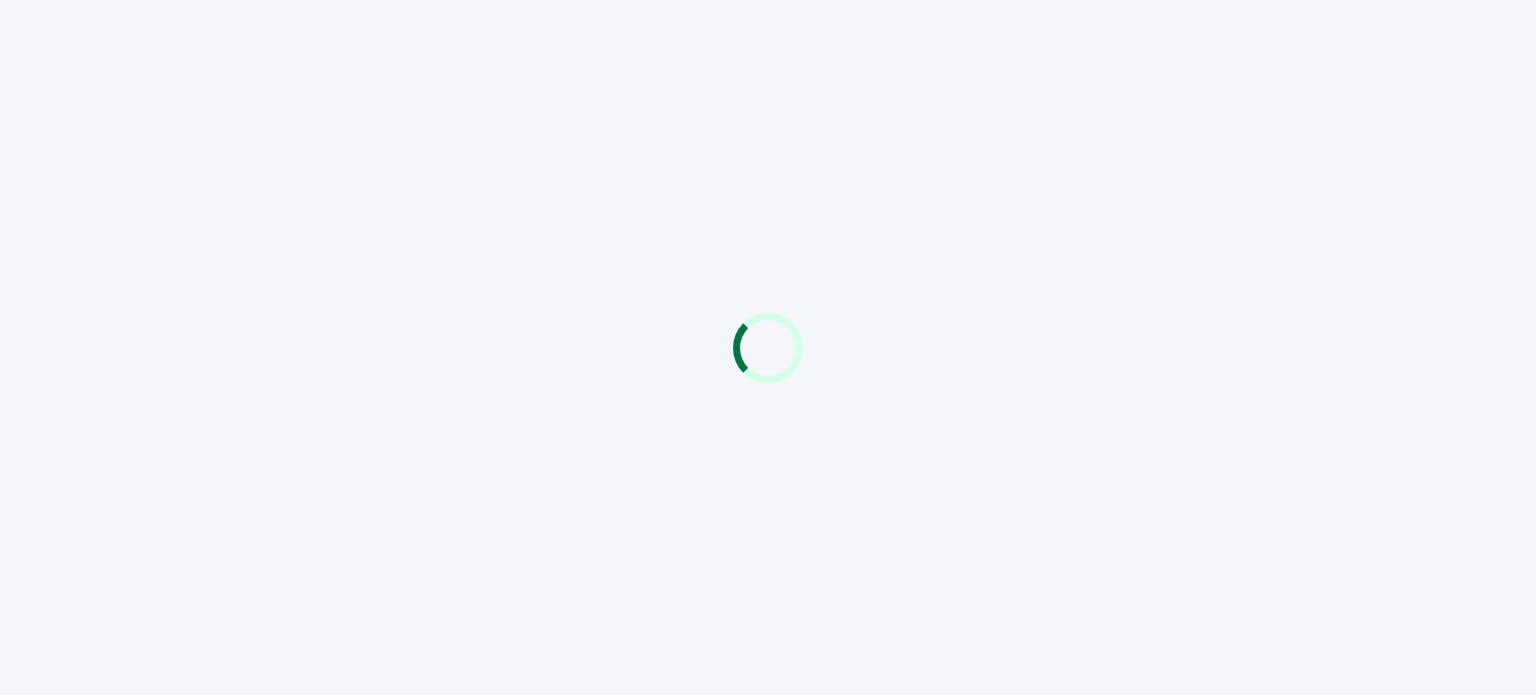 scroll, scrollTop: 0, scrollLeft: 0, axis: both 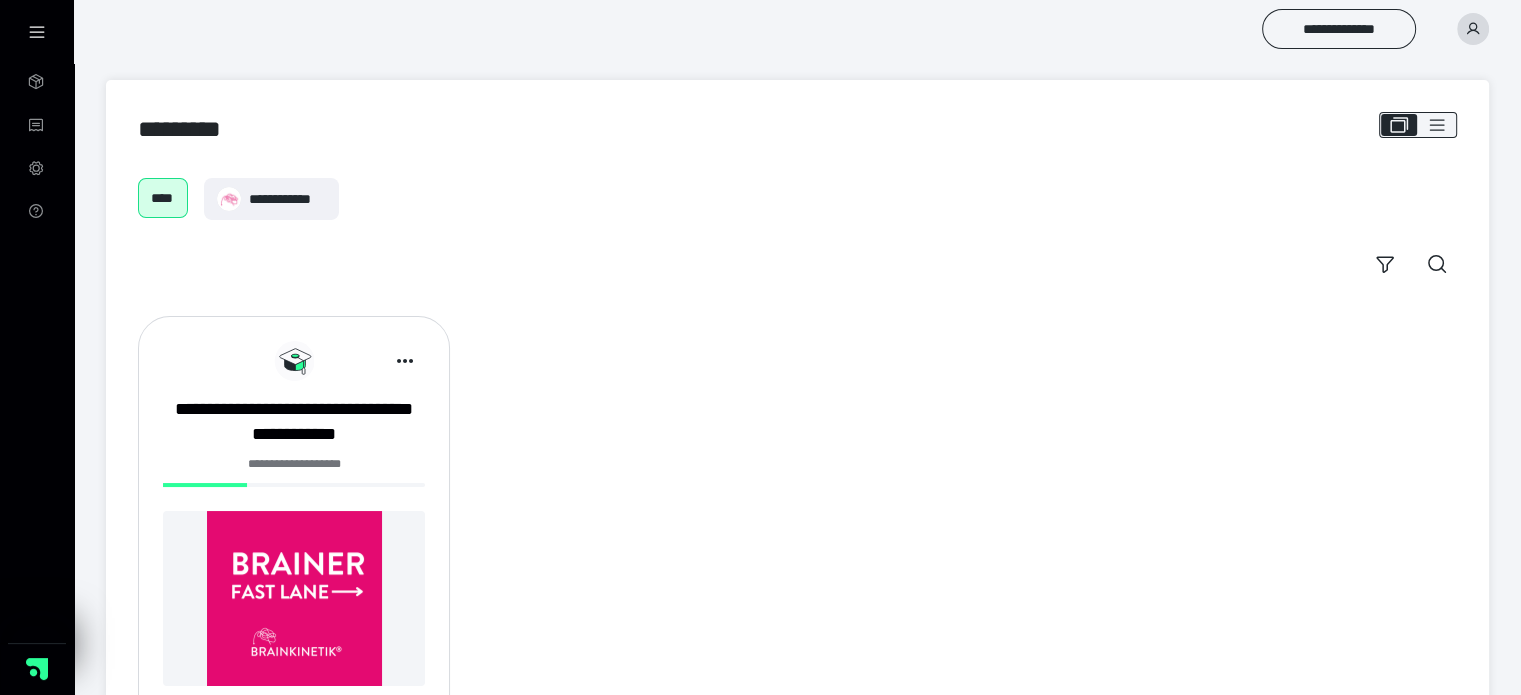 click at bounding box center (294, 598) 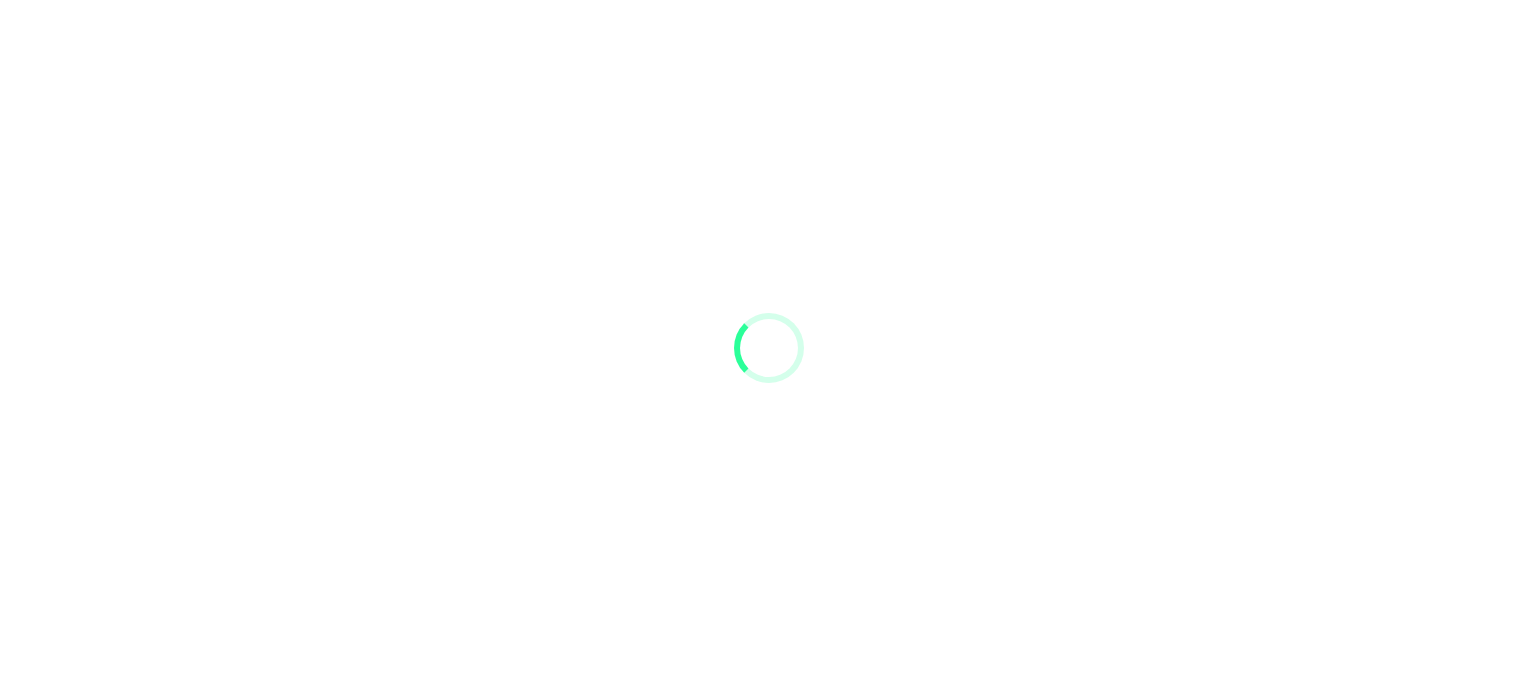 scroll, scrollTop: 0, scrollLeft: 0, axis: both 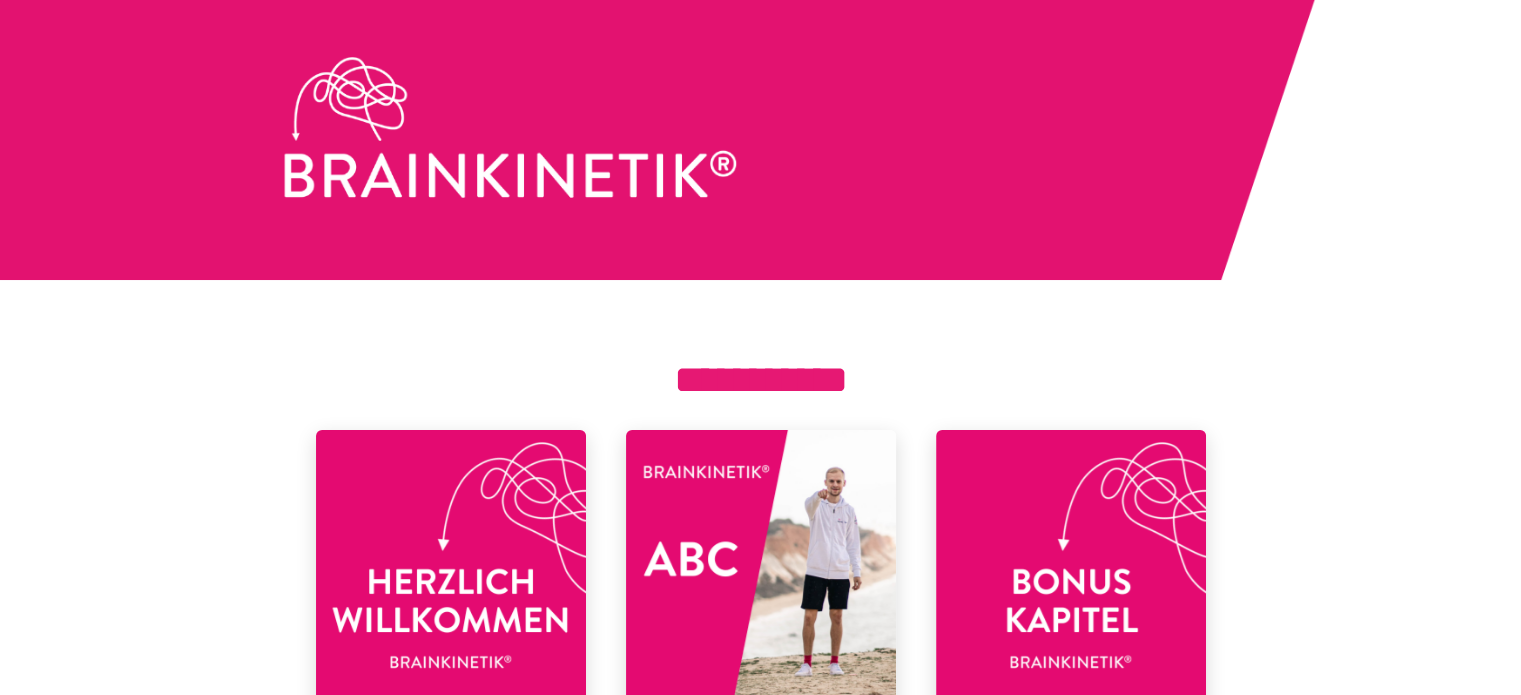 click at bounding box center (761, 565) 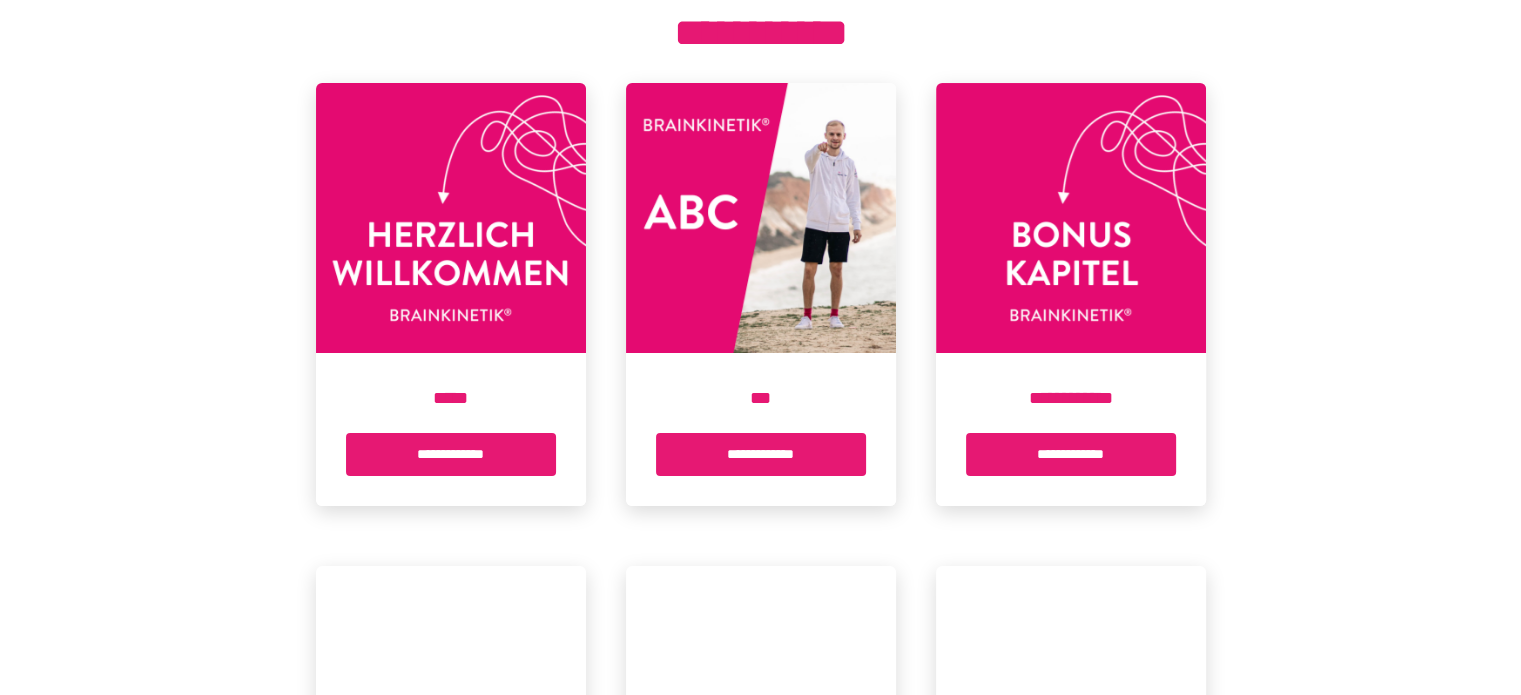scroll, scrollTop: 400, scrollLeft: 0, axis: vertical 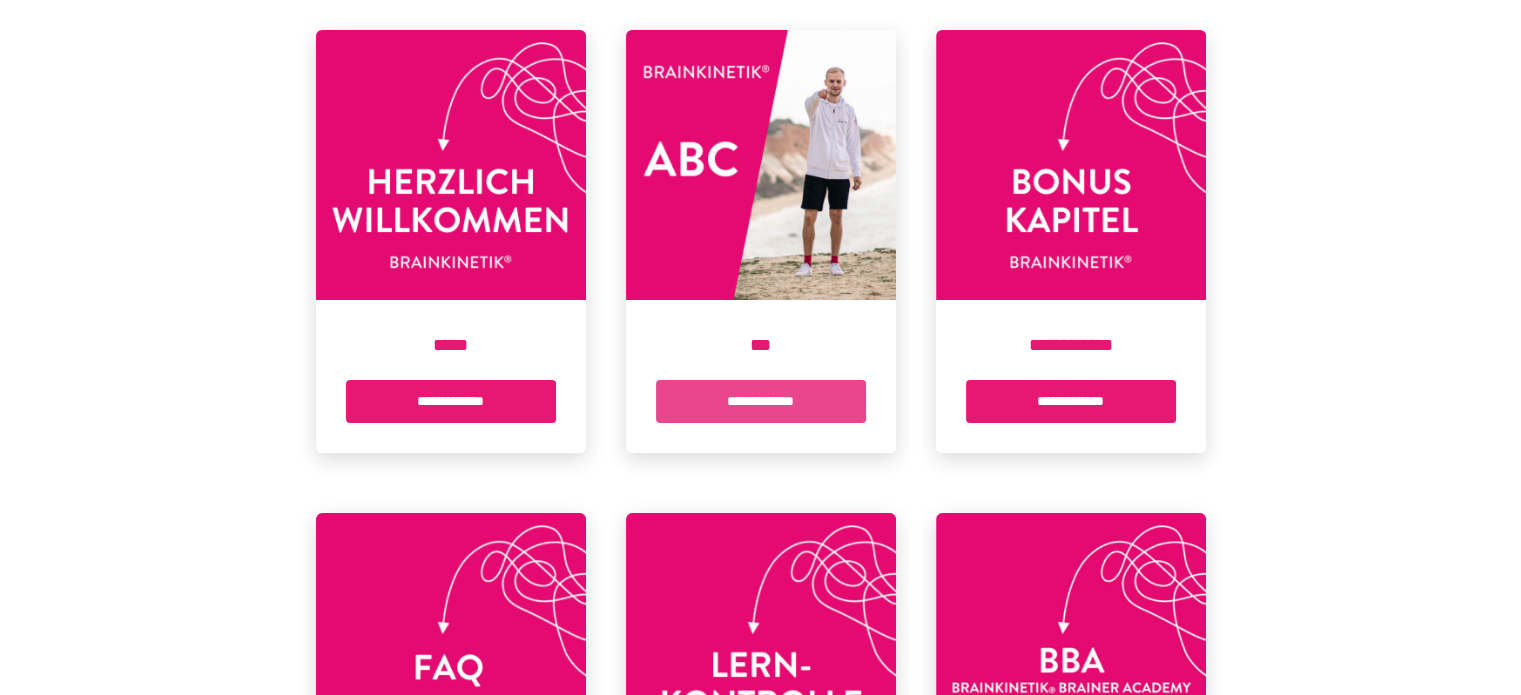 click on "**********" at bounding box center (761, 401) 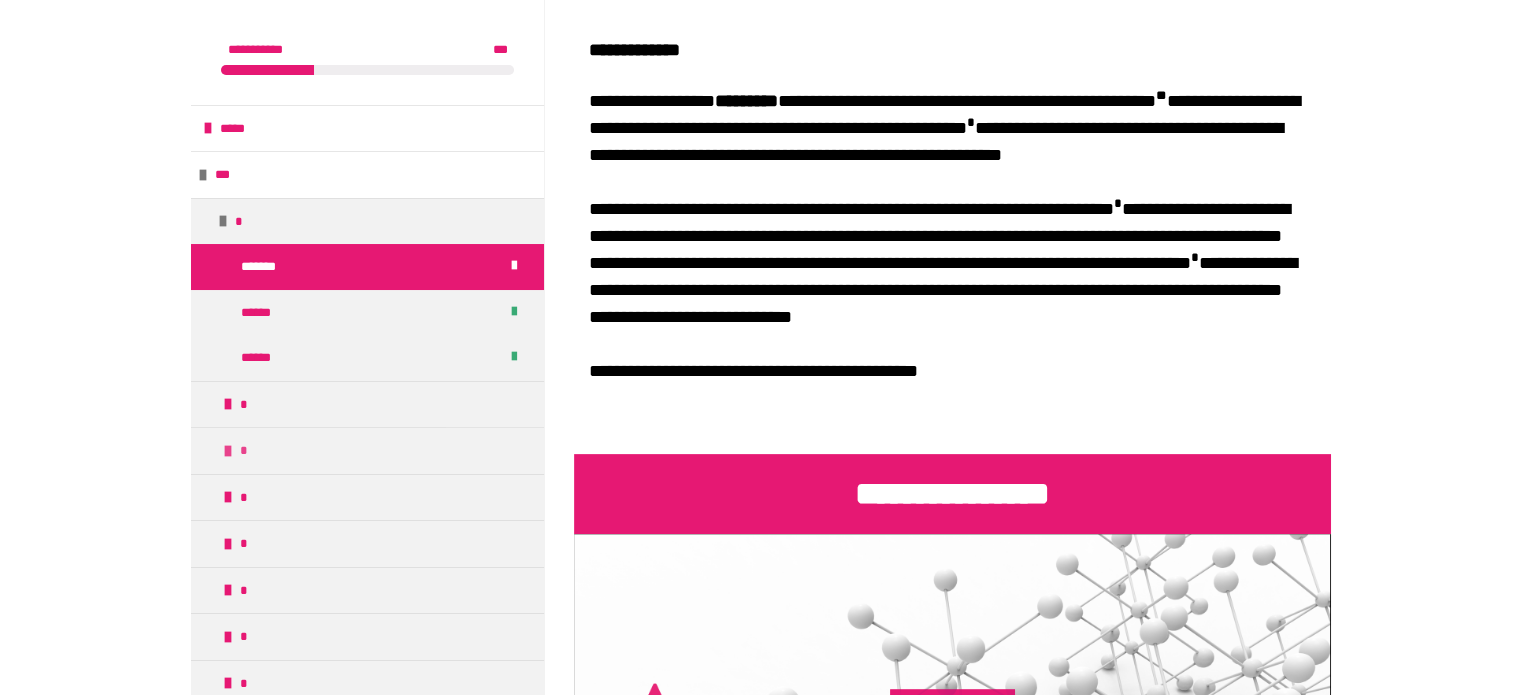 scroll, scrollTop: 500, scrollLeft: 0, axis: vertical 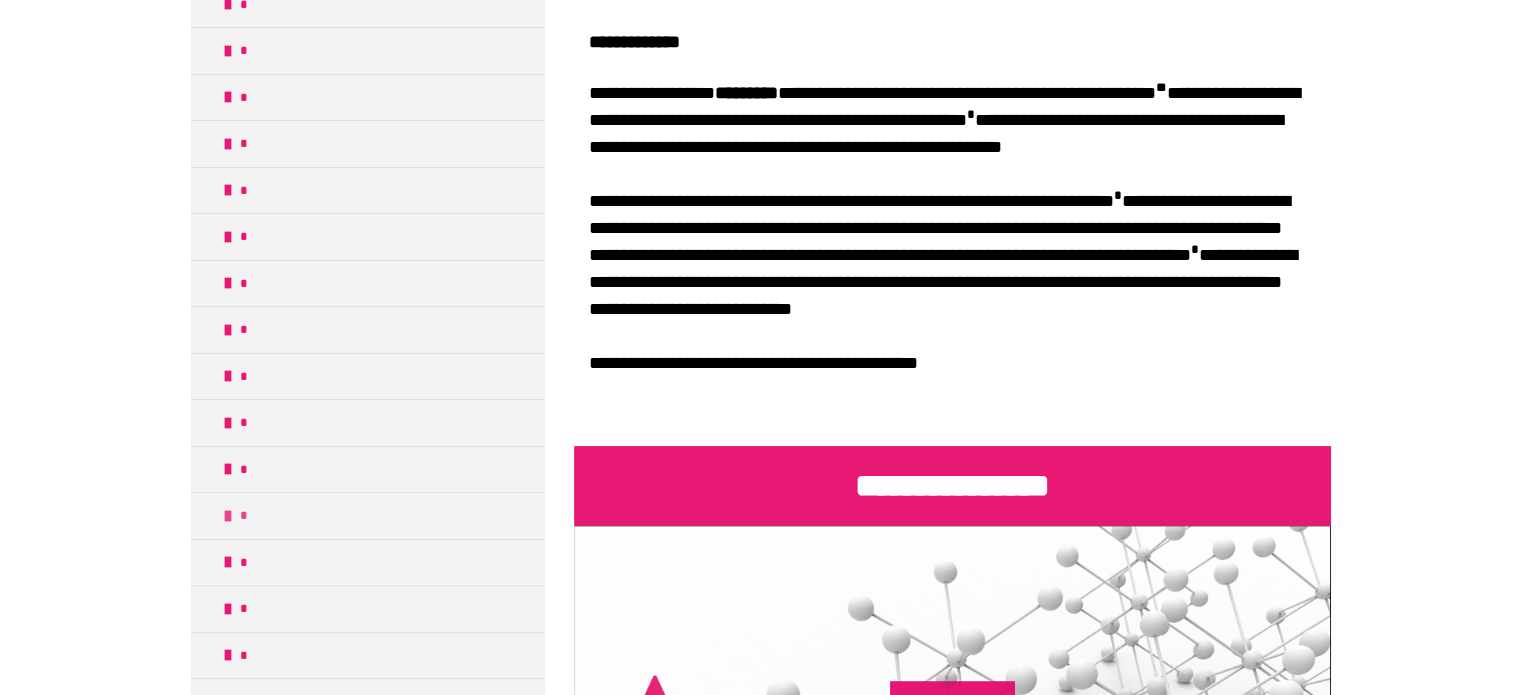 click at bounding box center (228, 516) 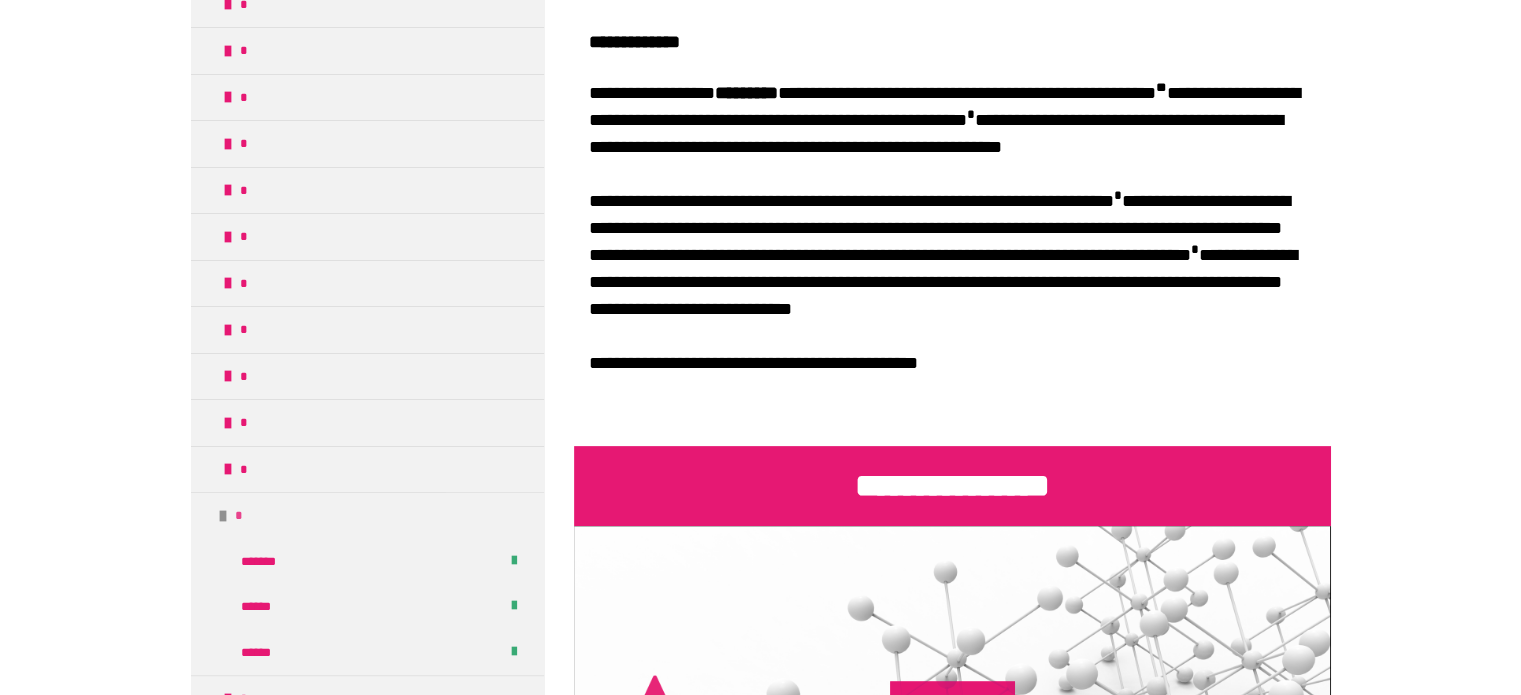 click at bounding box center (223, 516) 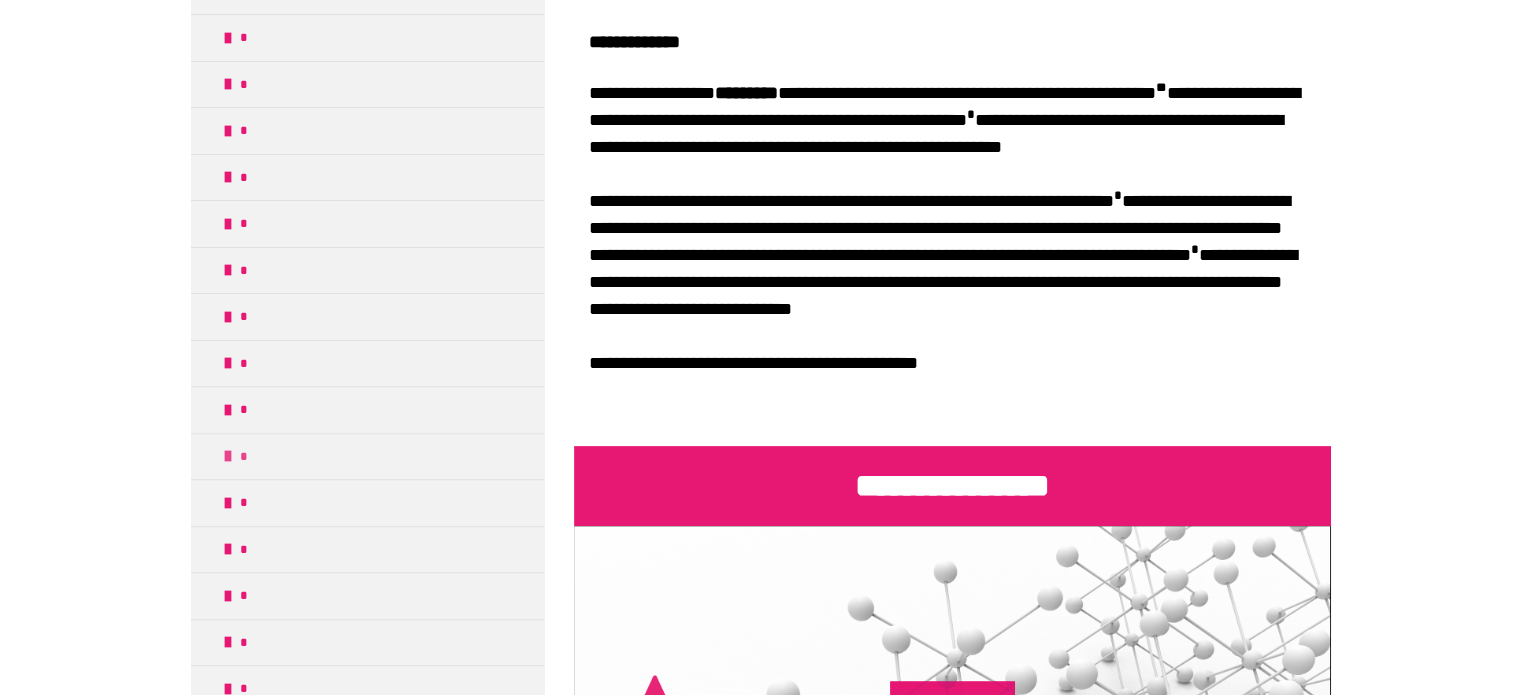 scroll, scrollTop: 600, scrollLeft: 0, axis: vertical 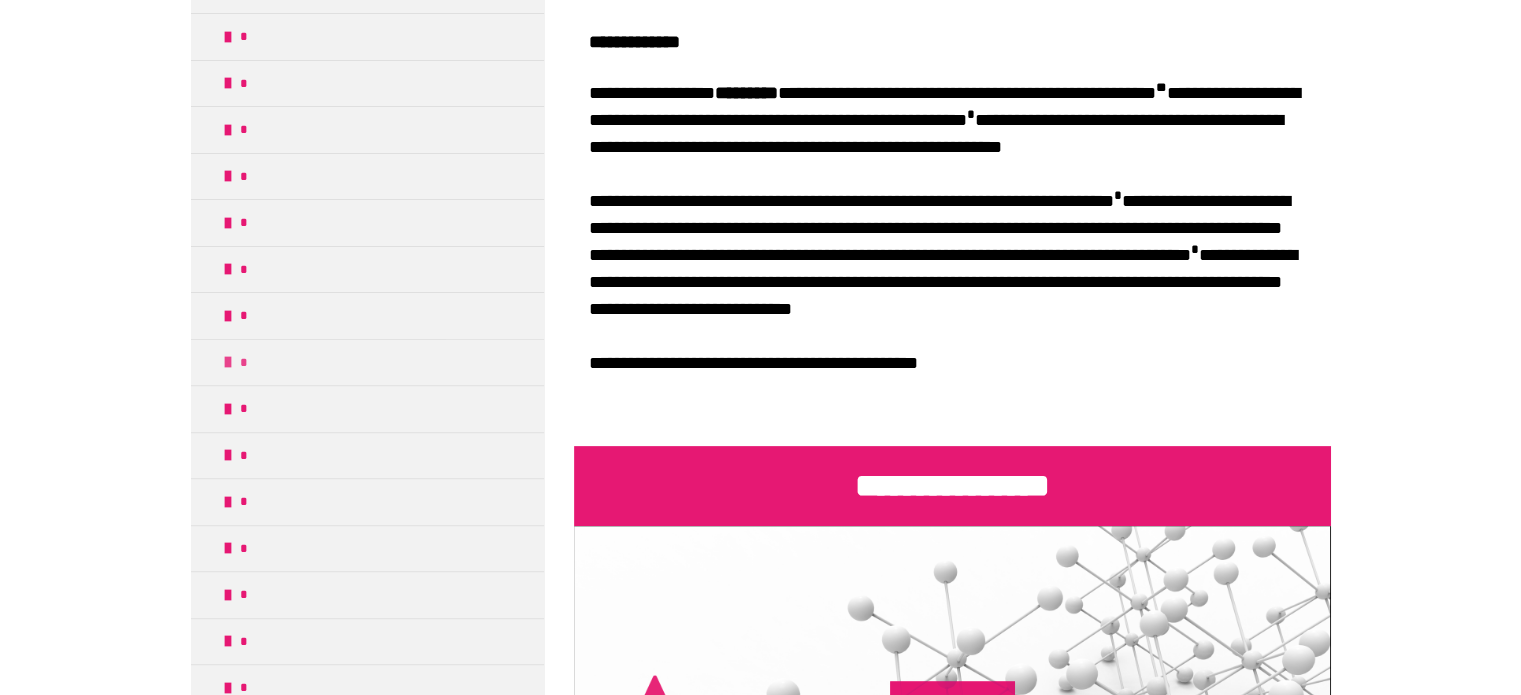 click at bounding box center (228, 362) 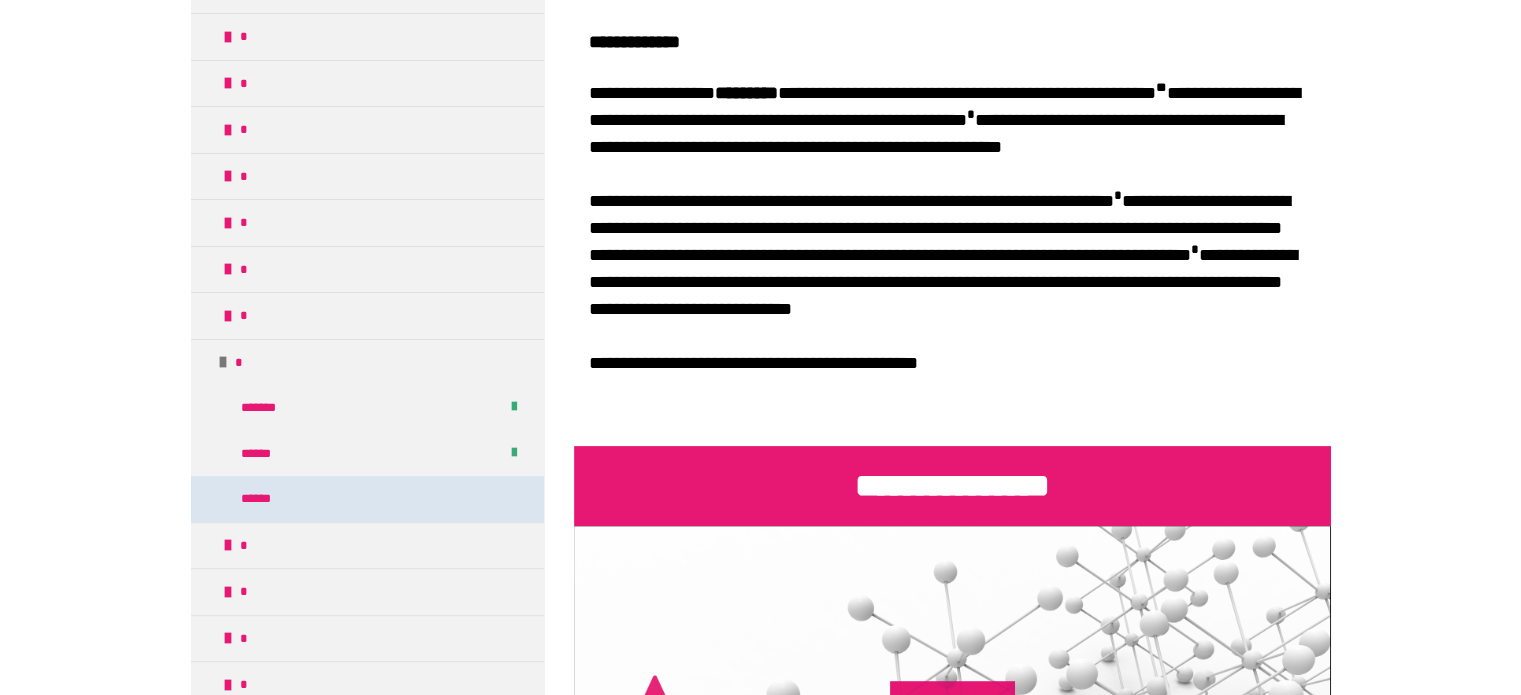 scroll, scrollTop: 700, scrollLeft: 0, axis: vertical 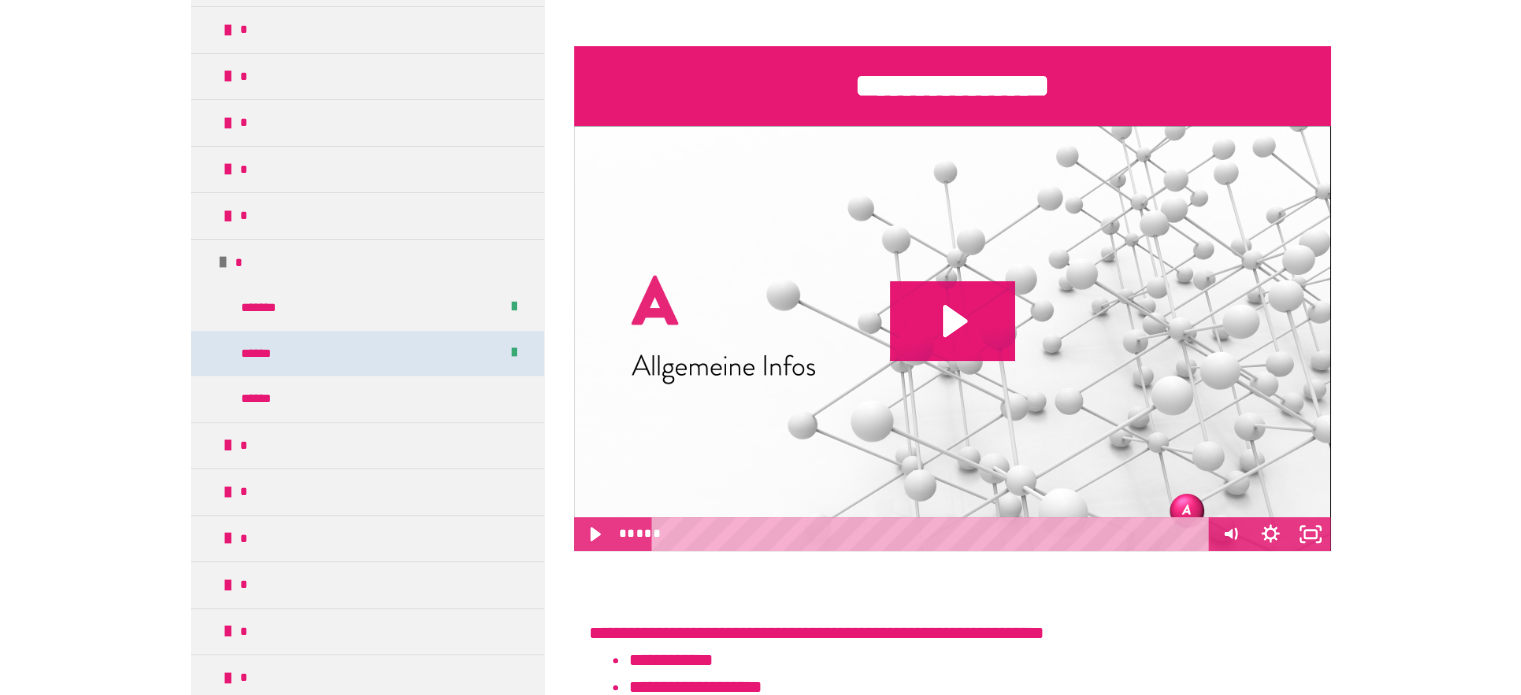 click on "******" at bounding box center [367, 354] 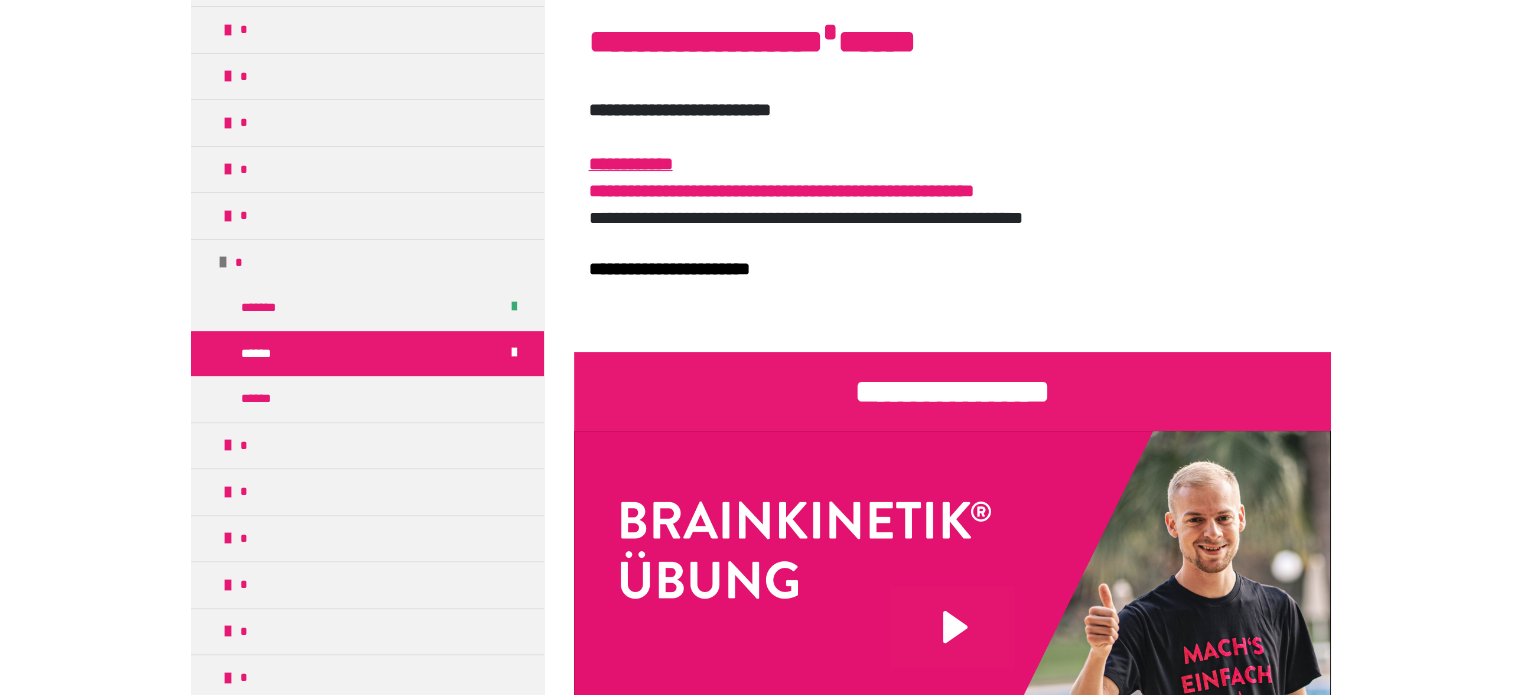 scroll, scrollTop: 570, scrollLeft: 0, axis: vertical 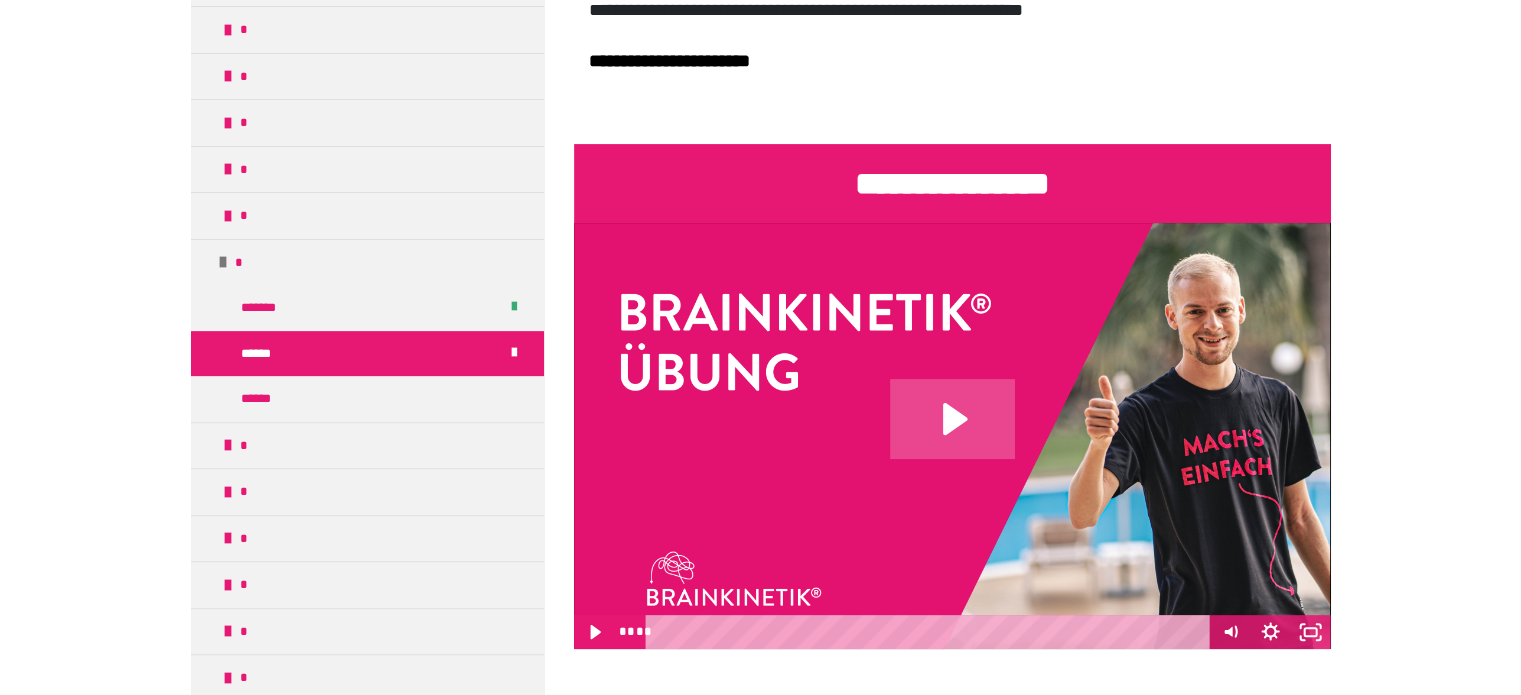 click 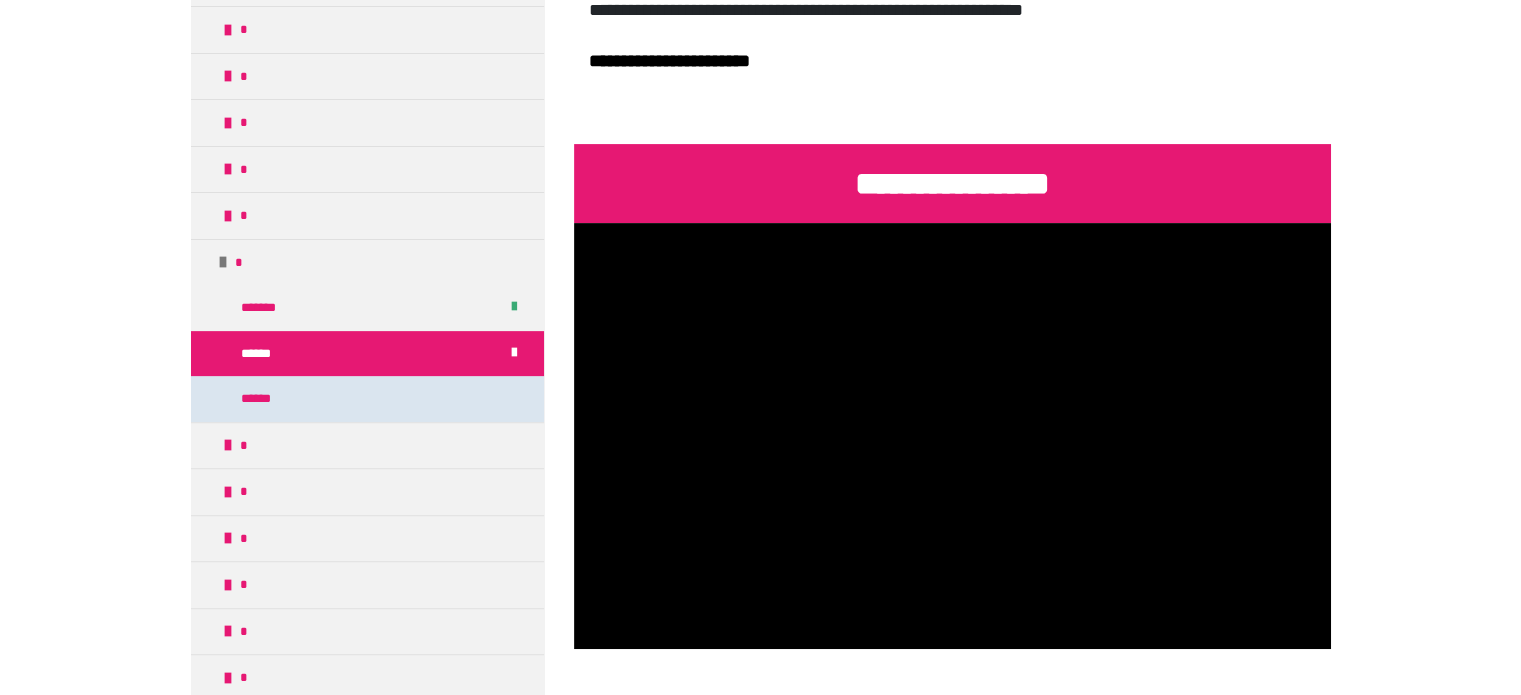 click on "******" at bounding box center (367, 399) 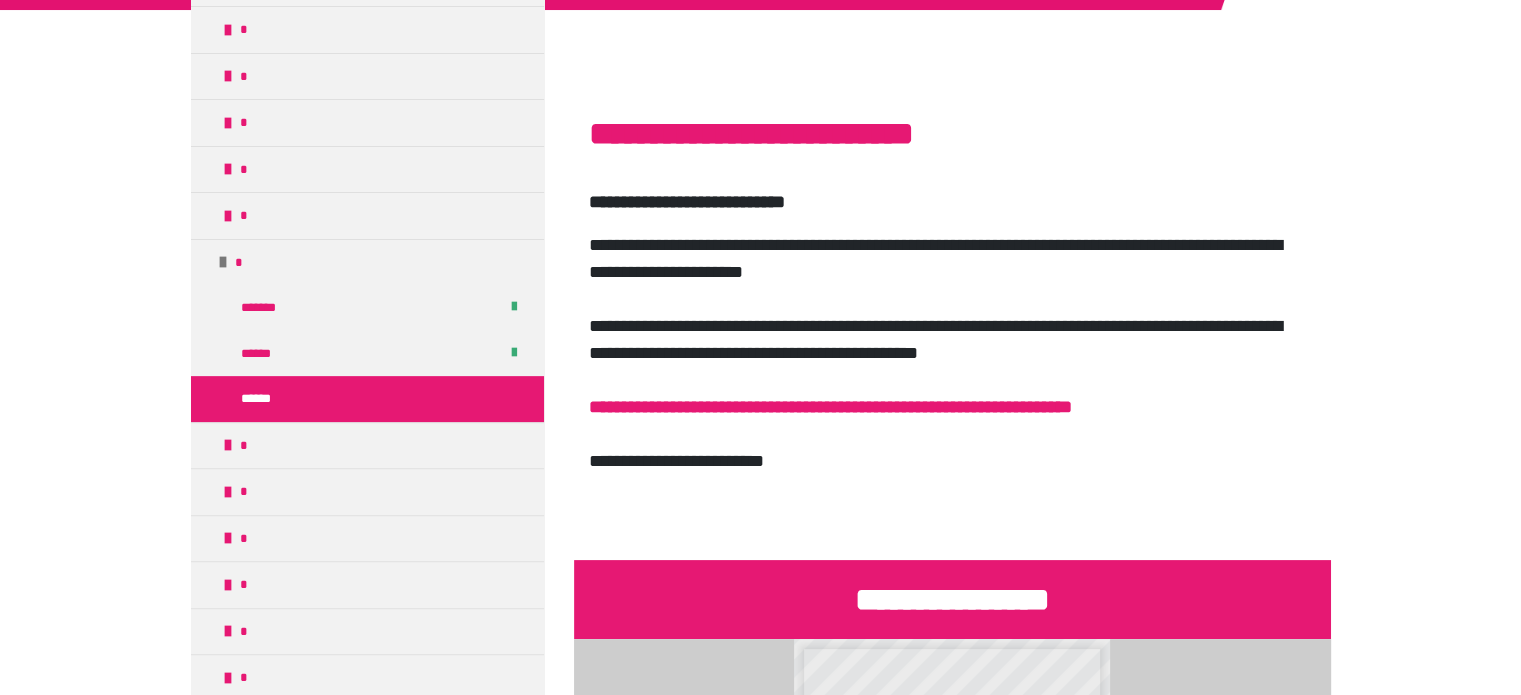click on "******" at bounding box center (367, 399) 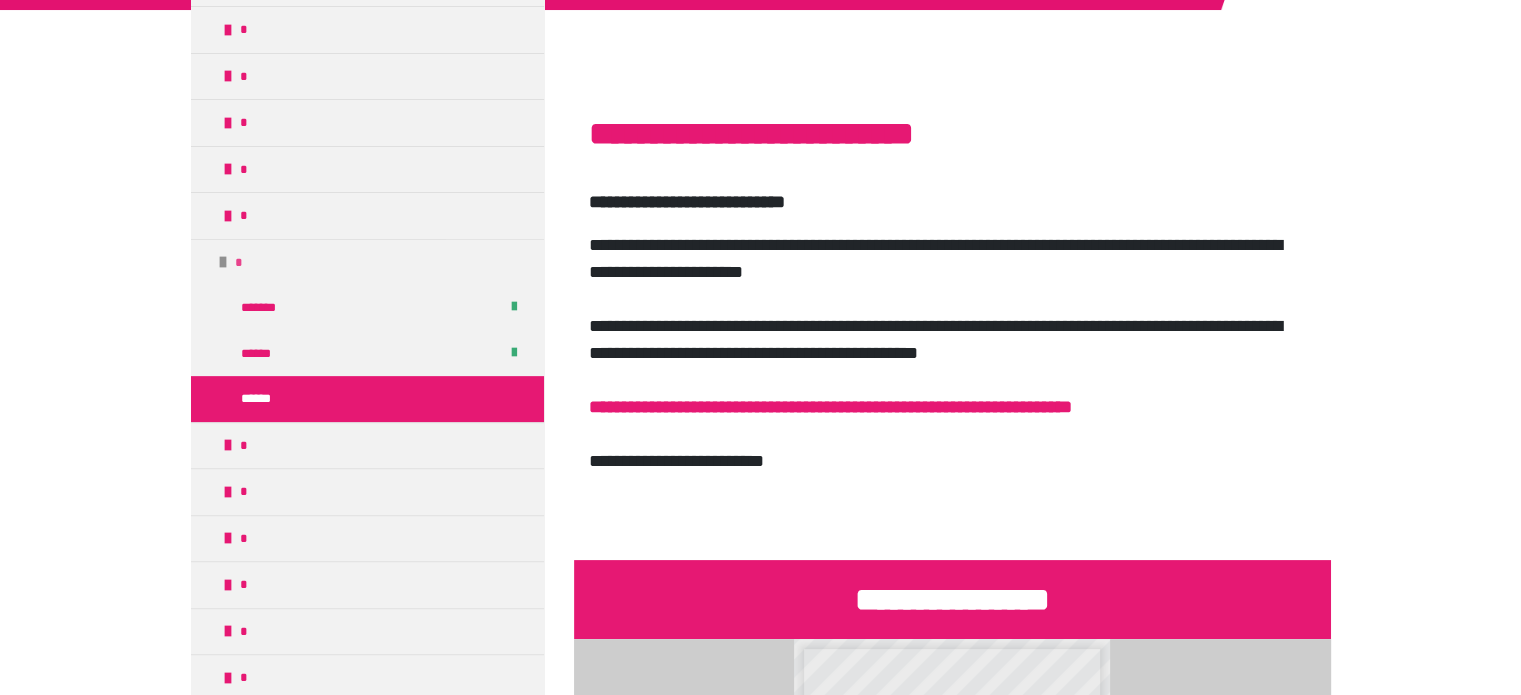 click at bounding box center (223, 262) 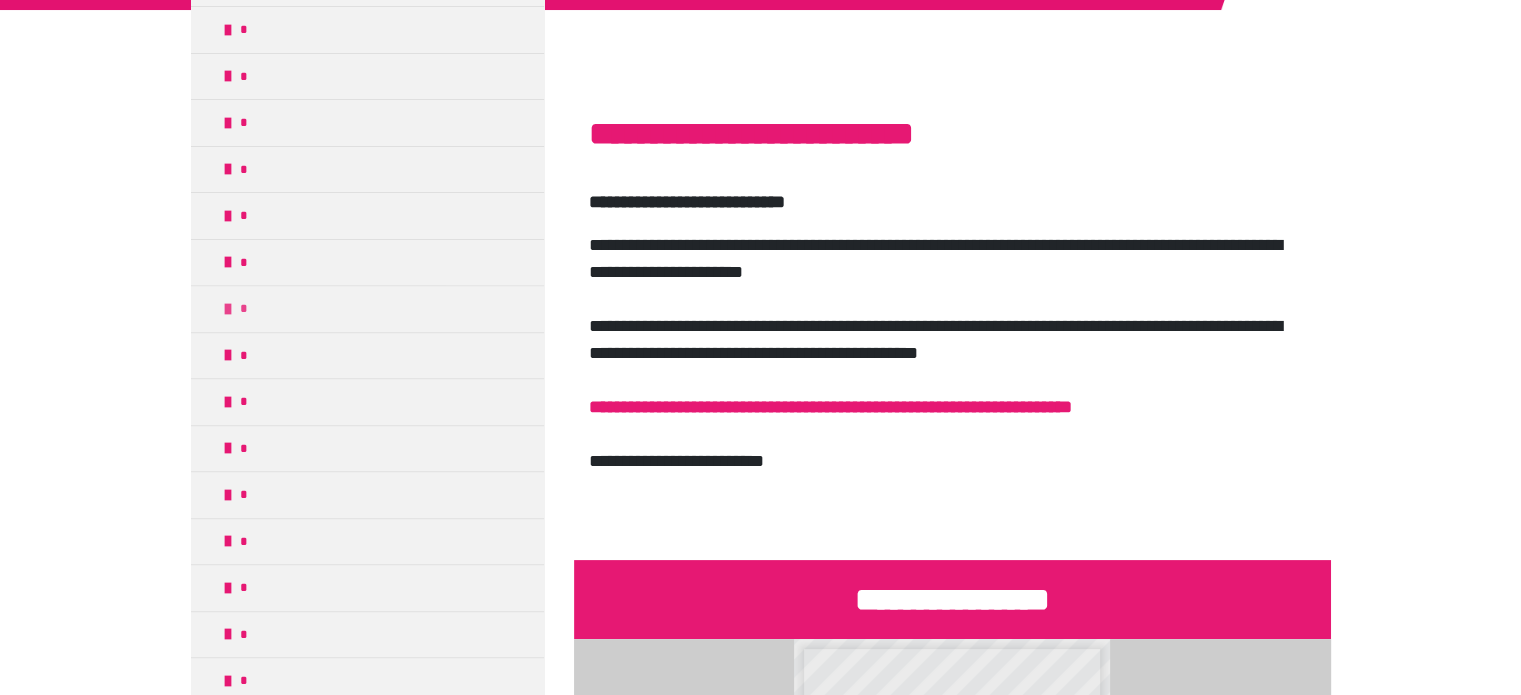 click on "*" at bounding box center (245, 309) 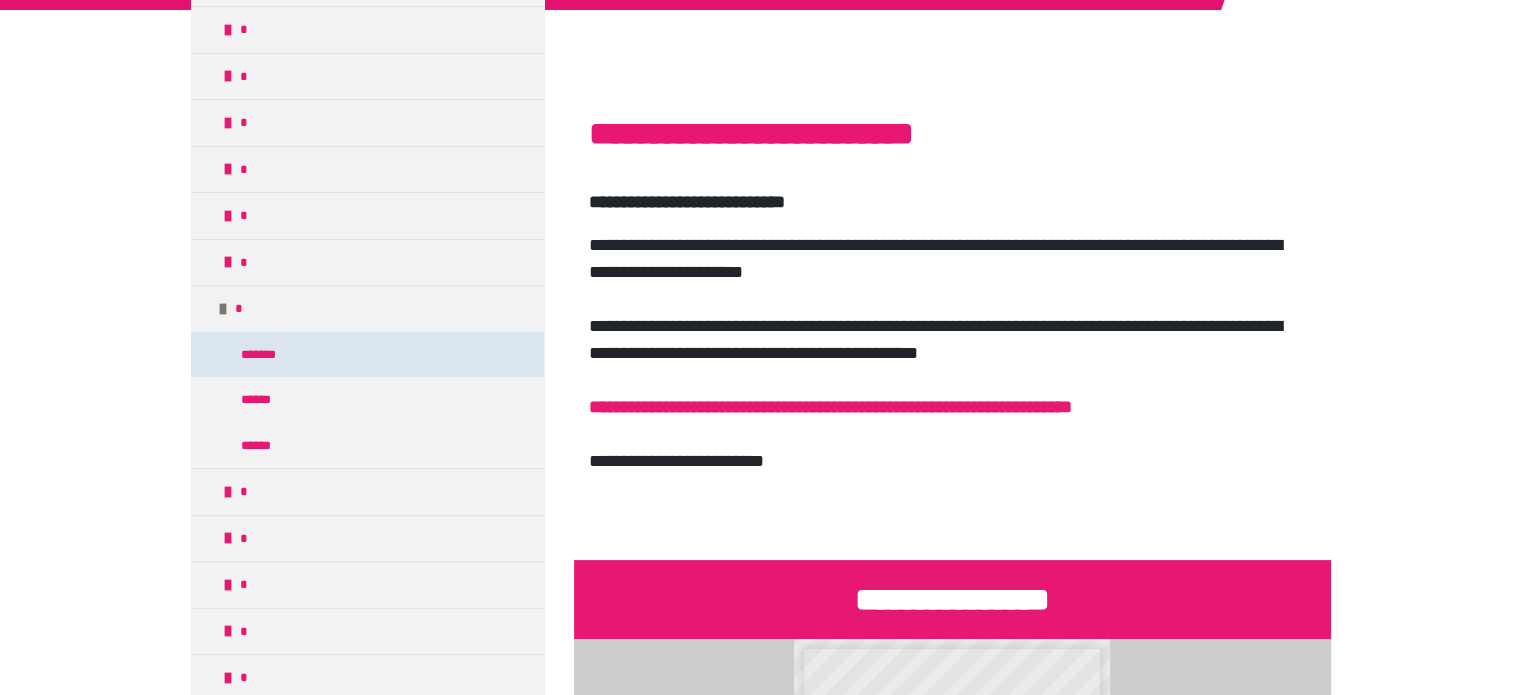 click on "*******" at bounding box center [271, 355] 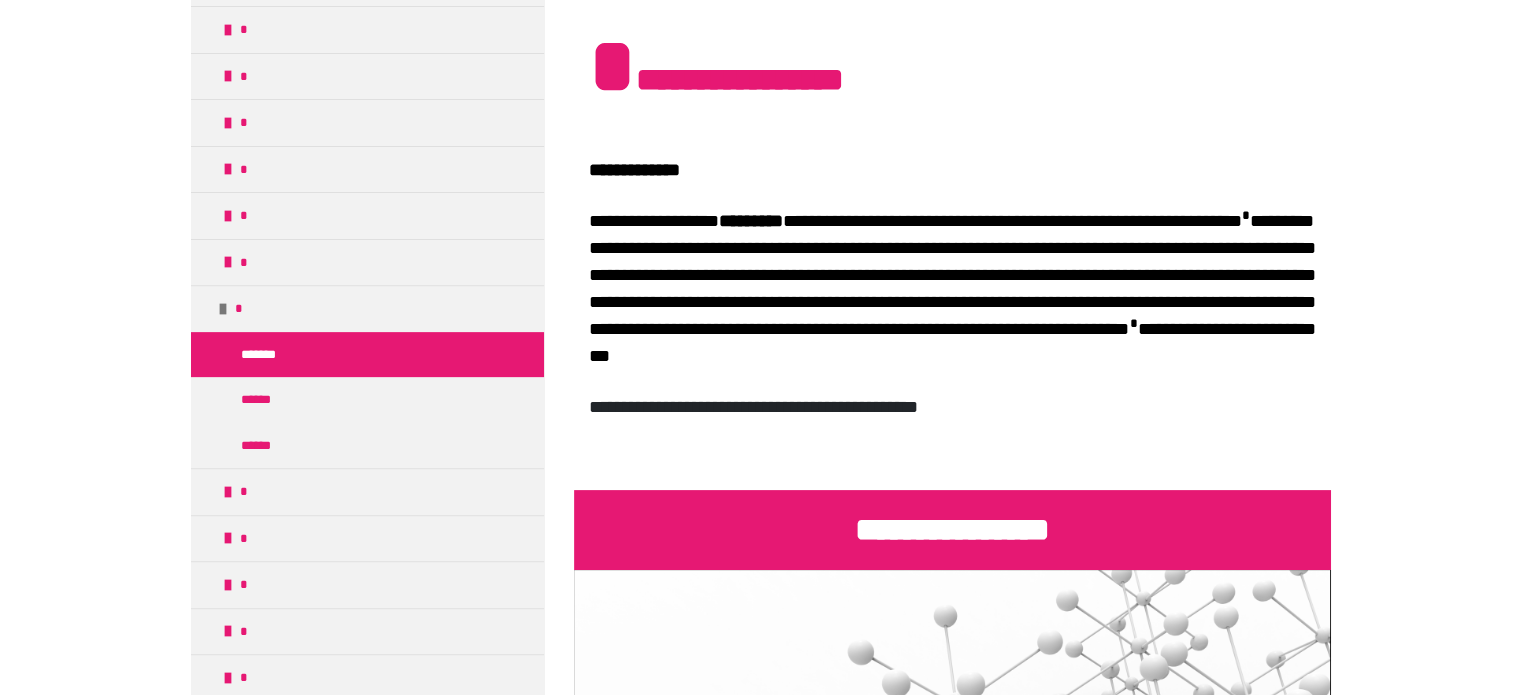 scroll, scrollTop: 670, scrollLeft: 0, axis: vertical 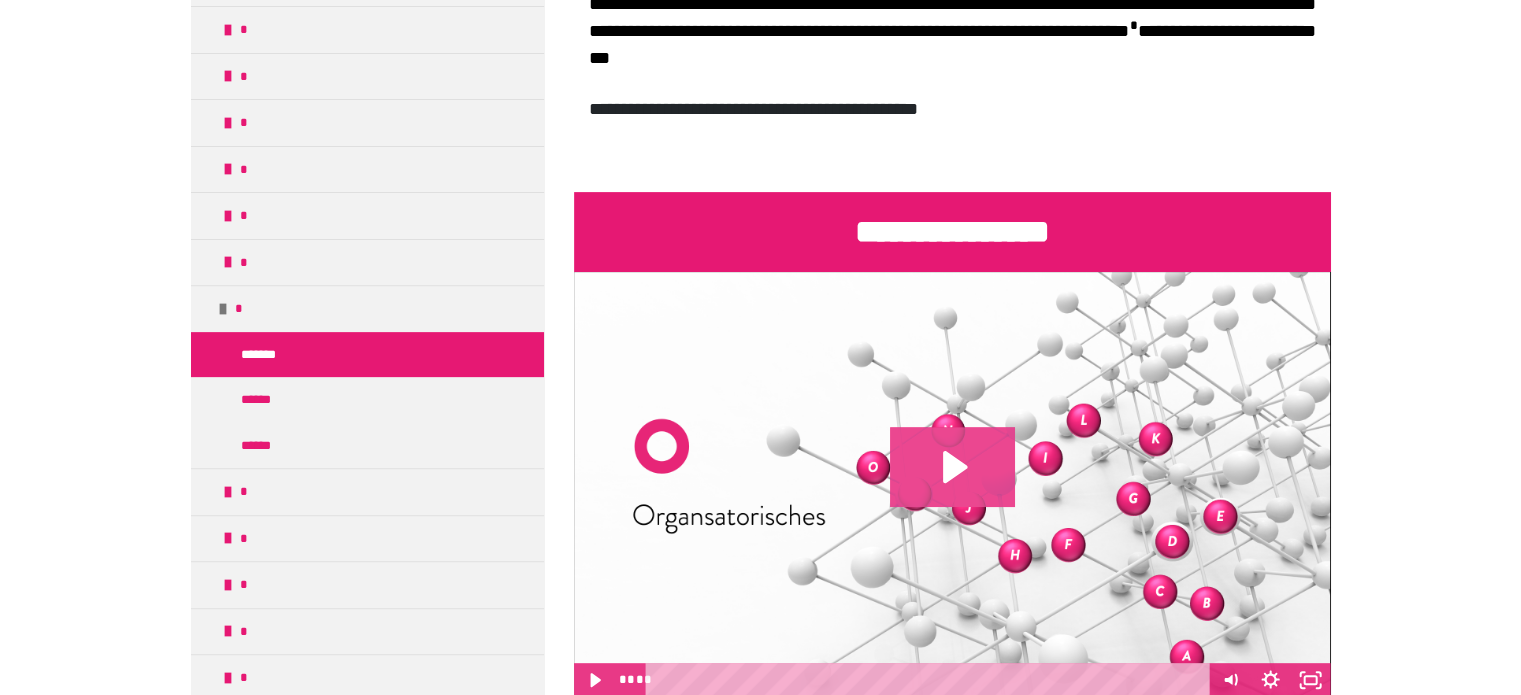 click 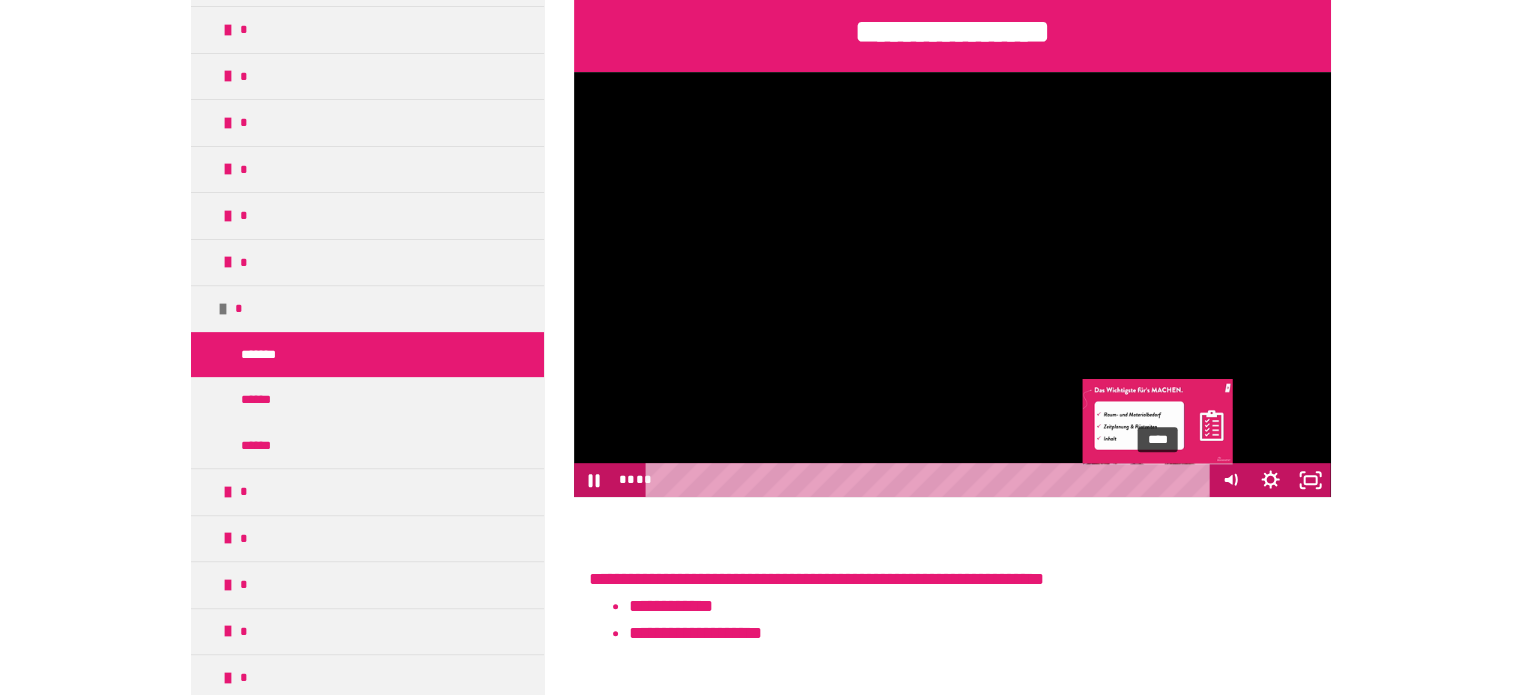 scroll, scrollTop: 991, scrollLeft: 0, axis: vertical 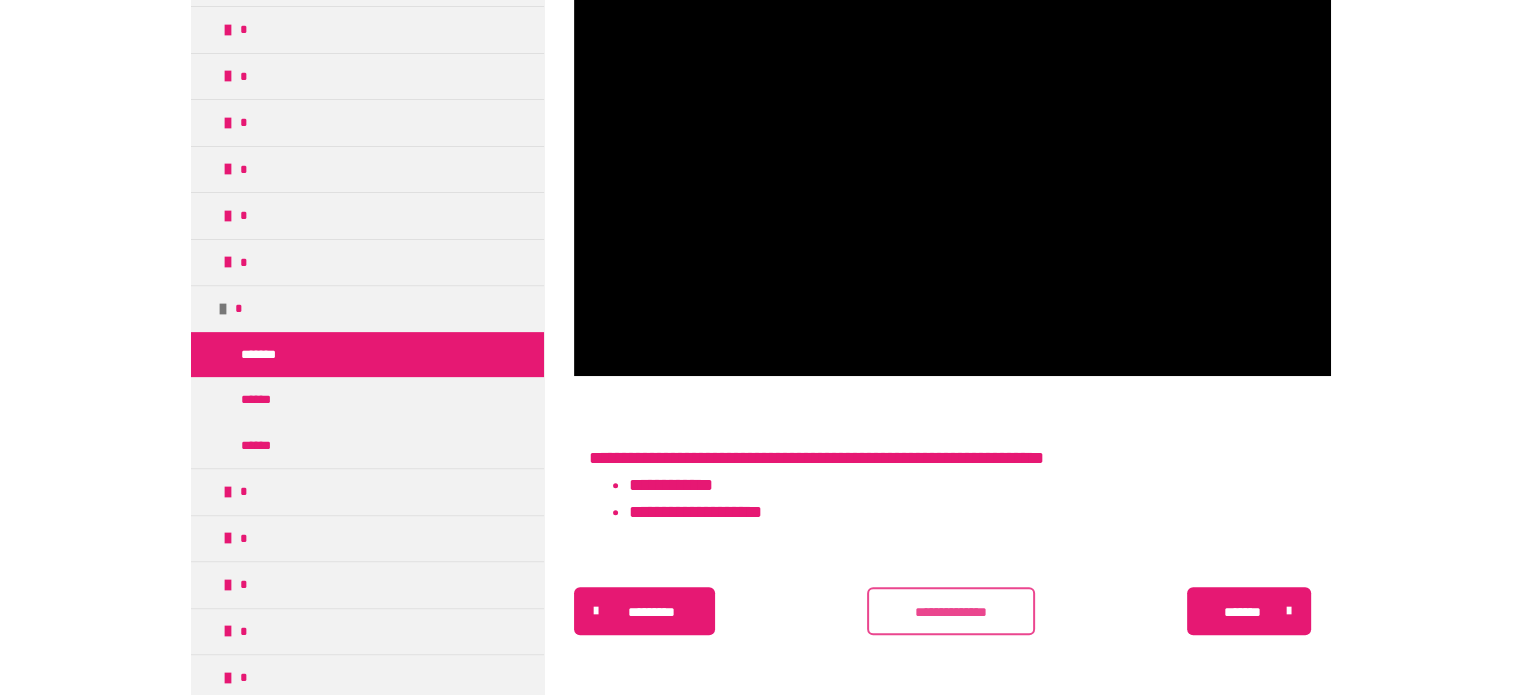 click on "**********" at bounding box center [951, 612] 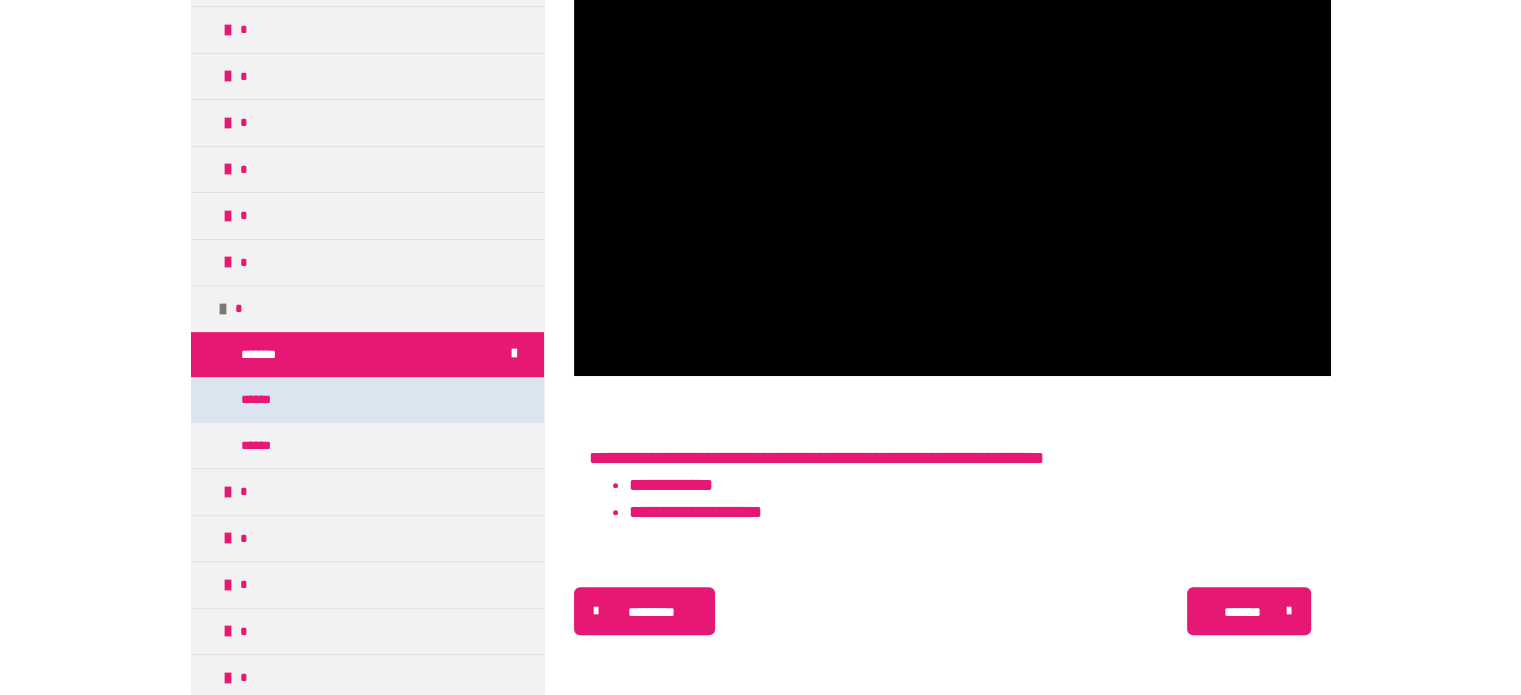 click on "******" at bounding box center (367, 400) 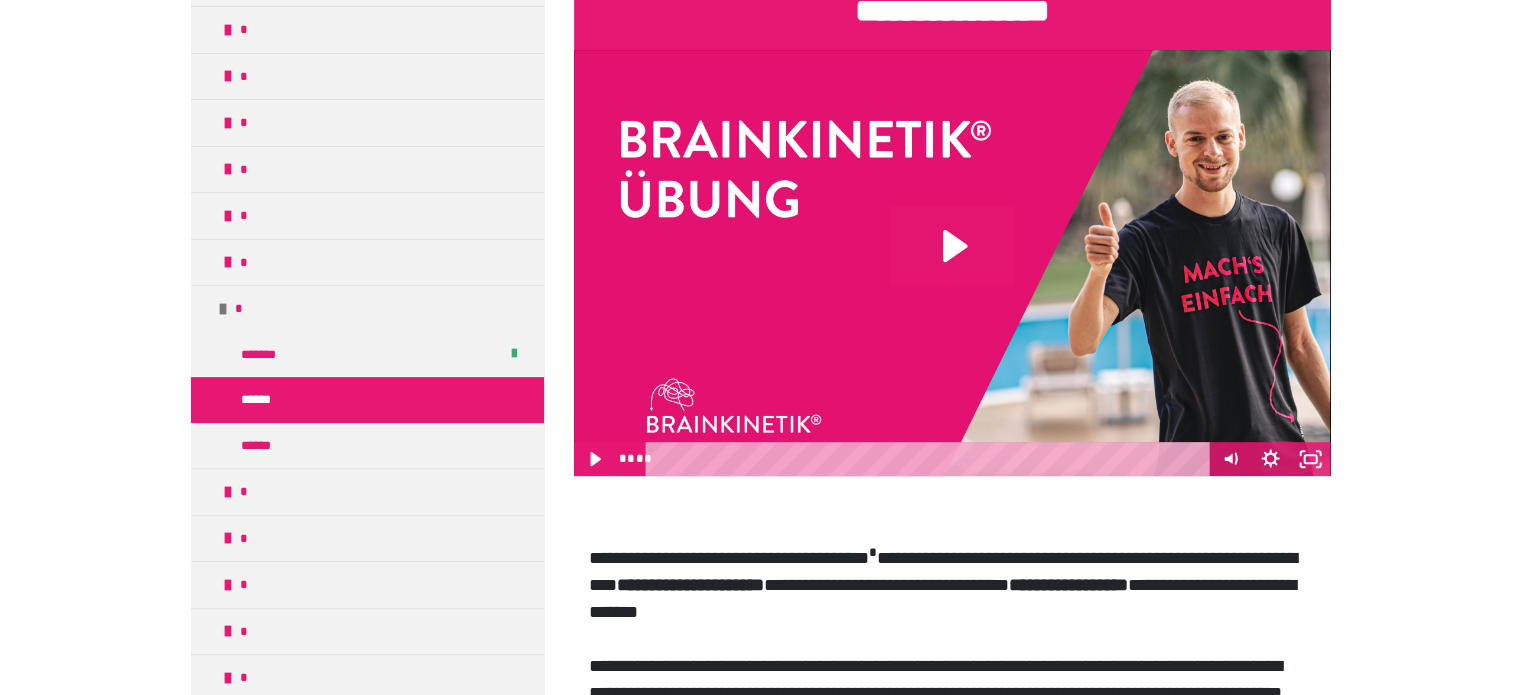 scroll, scrollTop: 770, scrollLeft: 0, axis: vertical 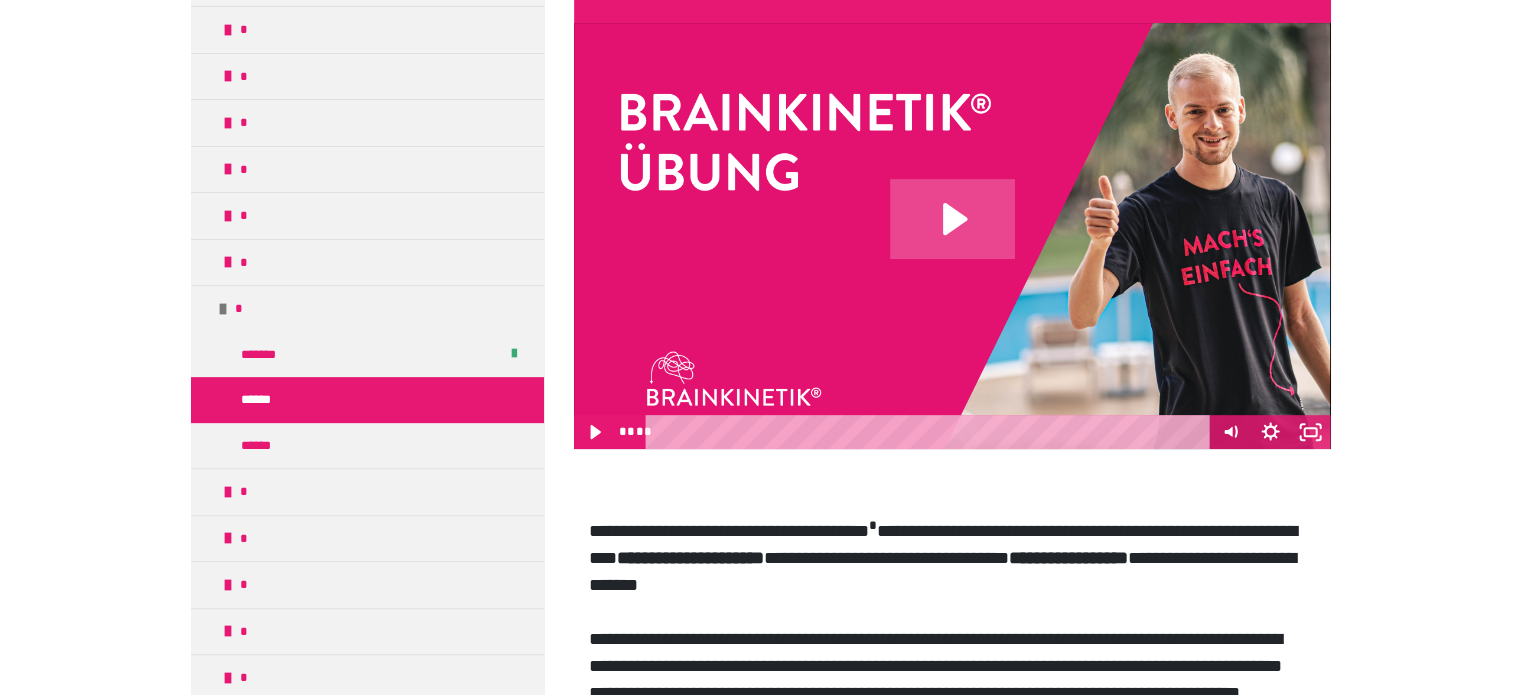 click 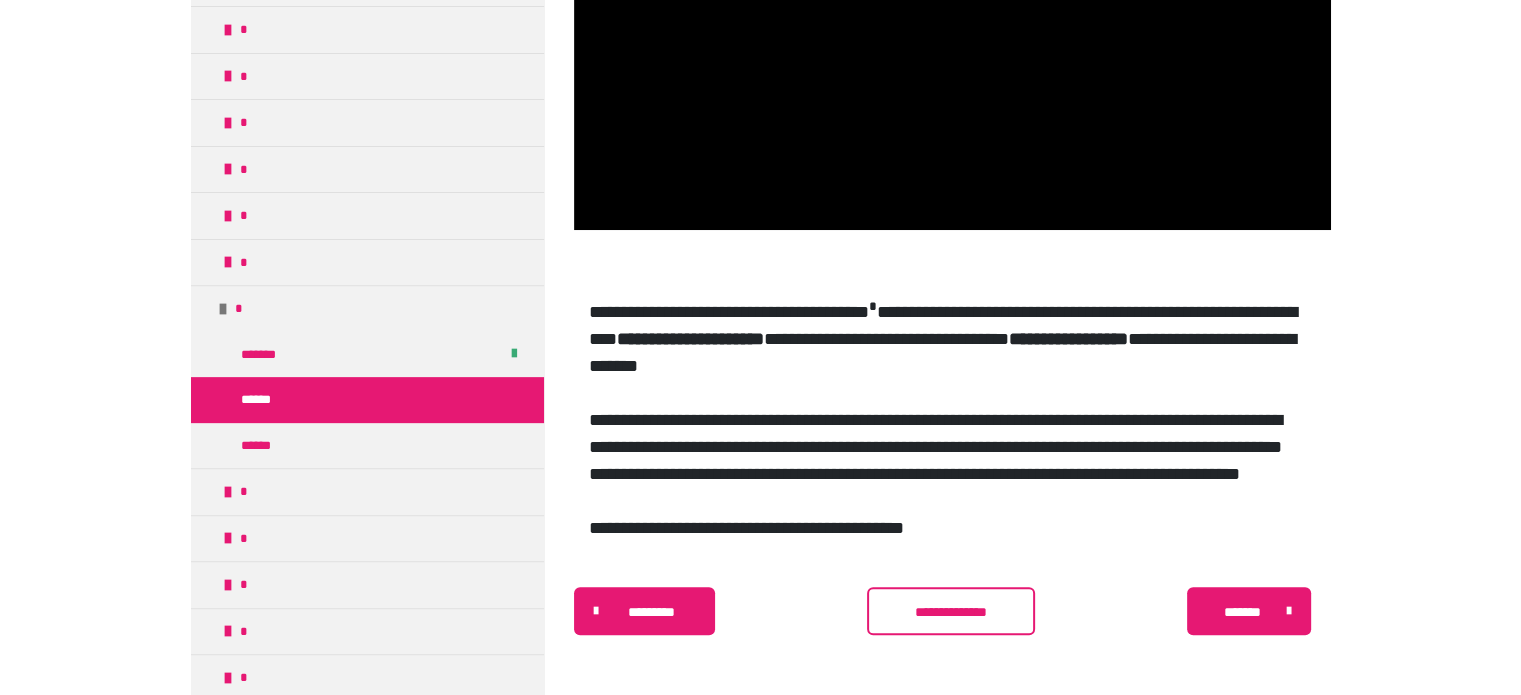scroll, scrollTop: 1016, scrollLeft: 0, axis: vertical 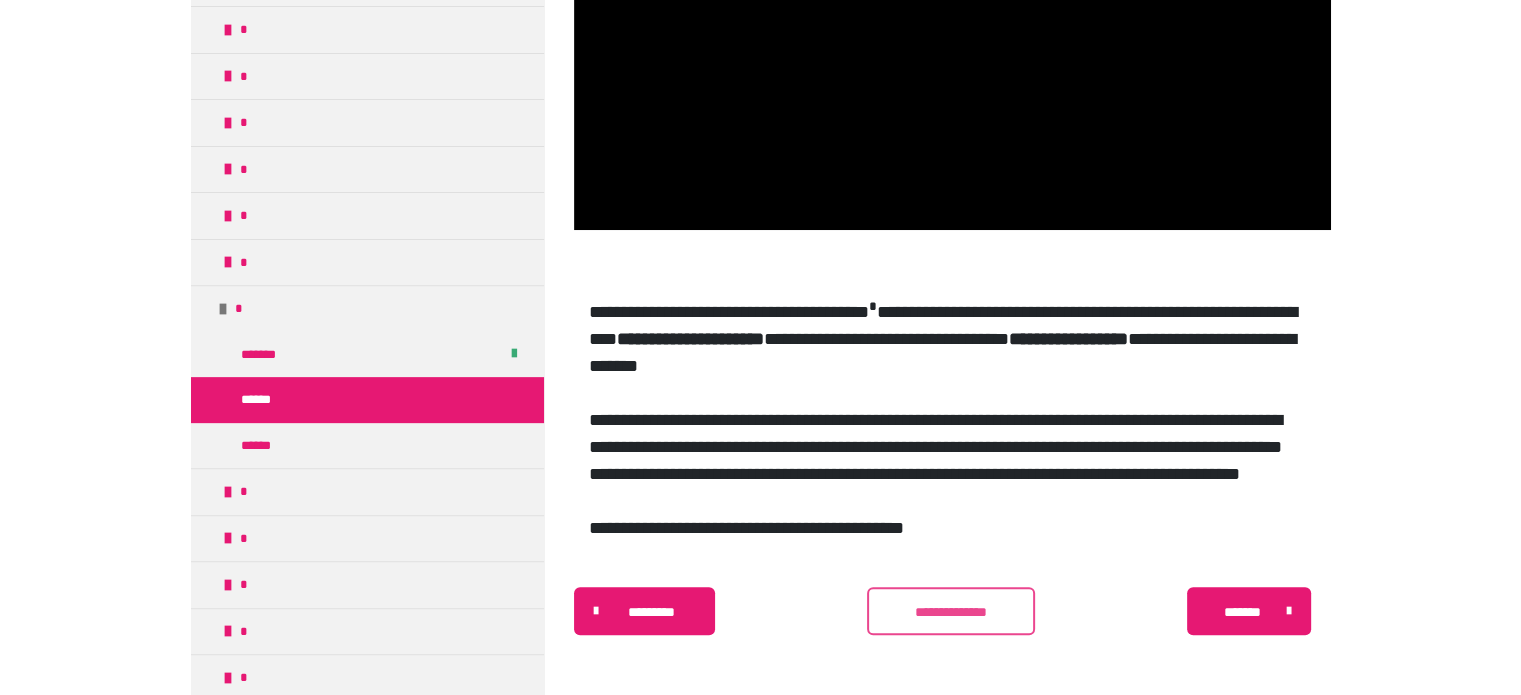 click on "**********" at bounding box center (951, 612) 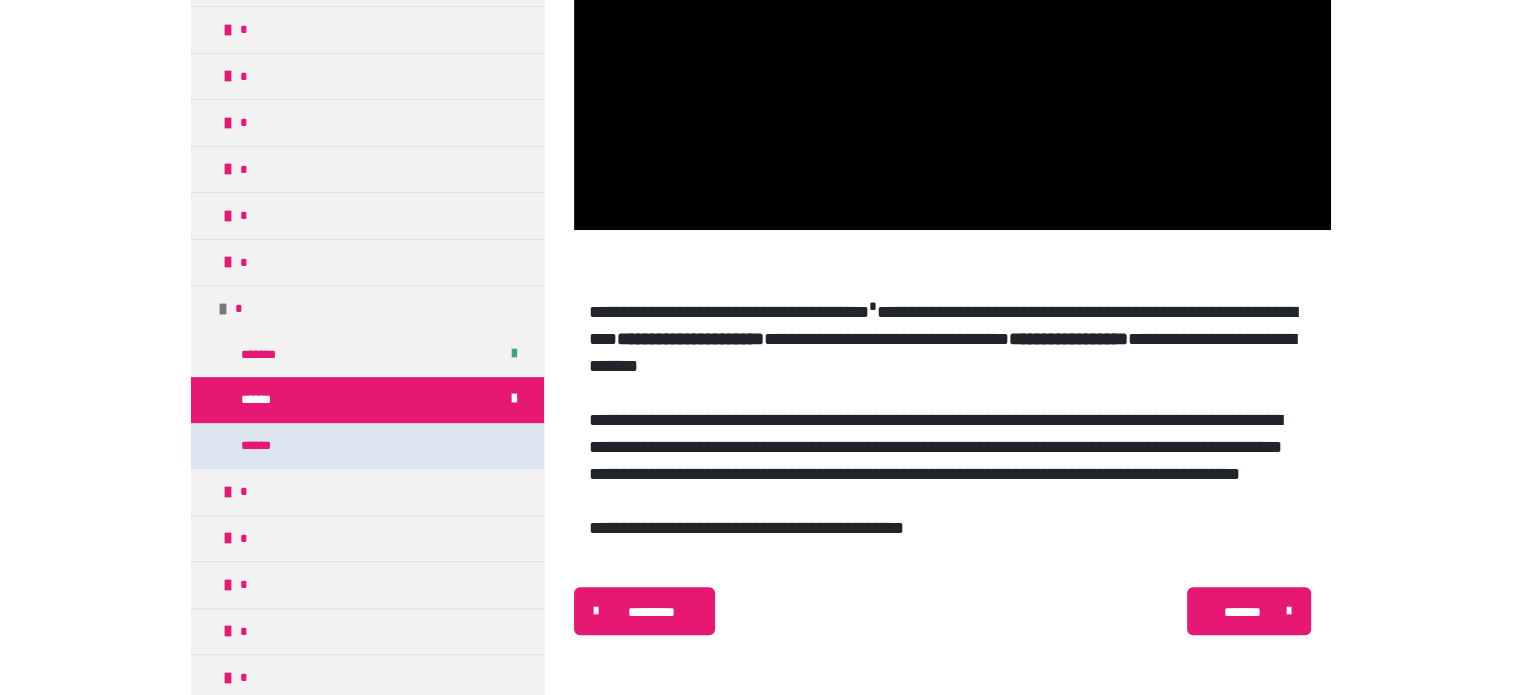 click on "******" at bounding box center (264, 446) 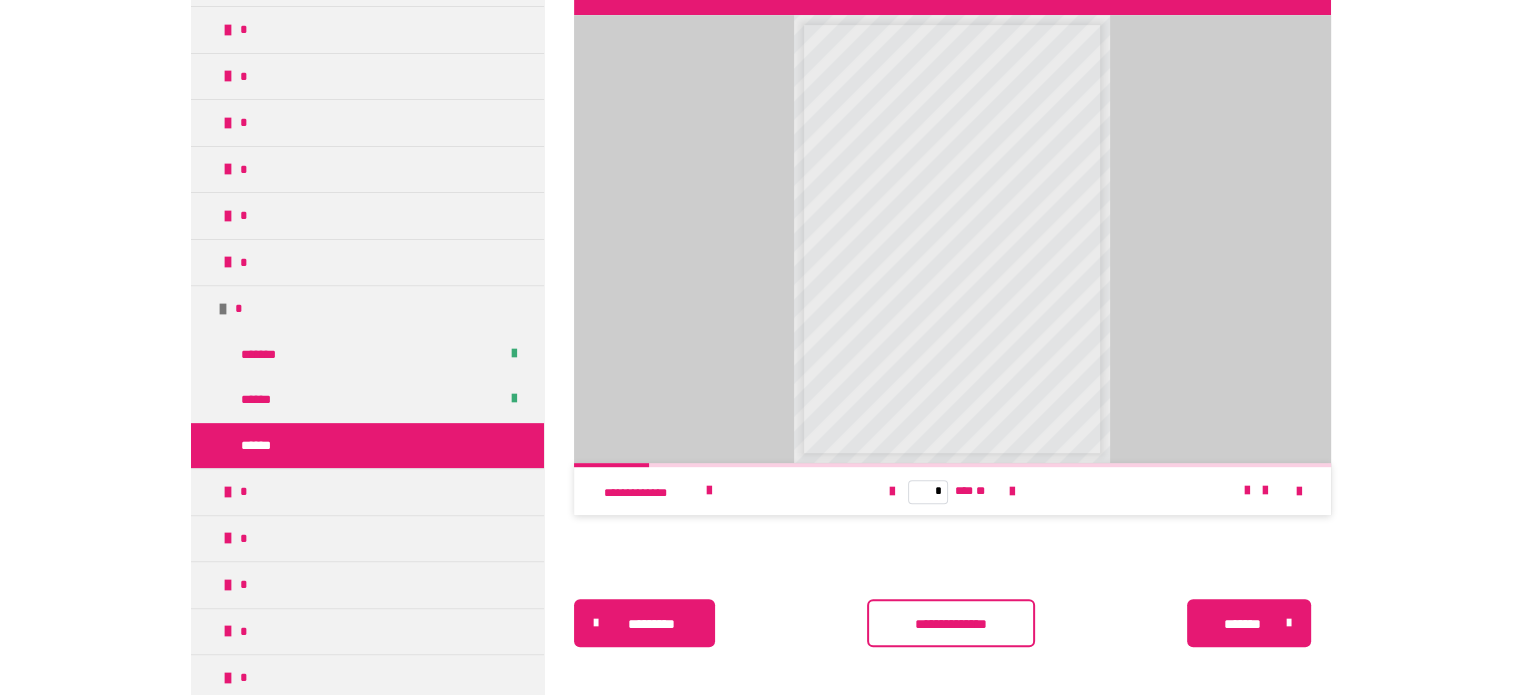 scroll, scrollTop: 906, scrollLeft: 0, axis: vertical 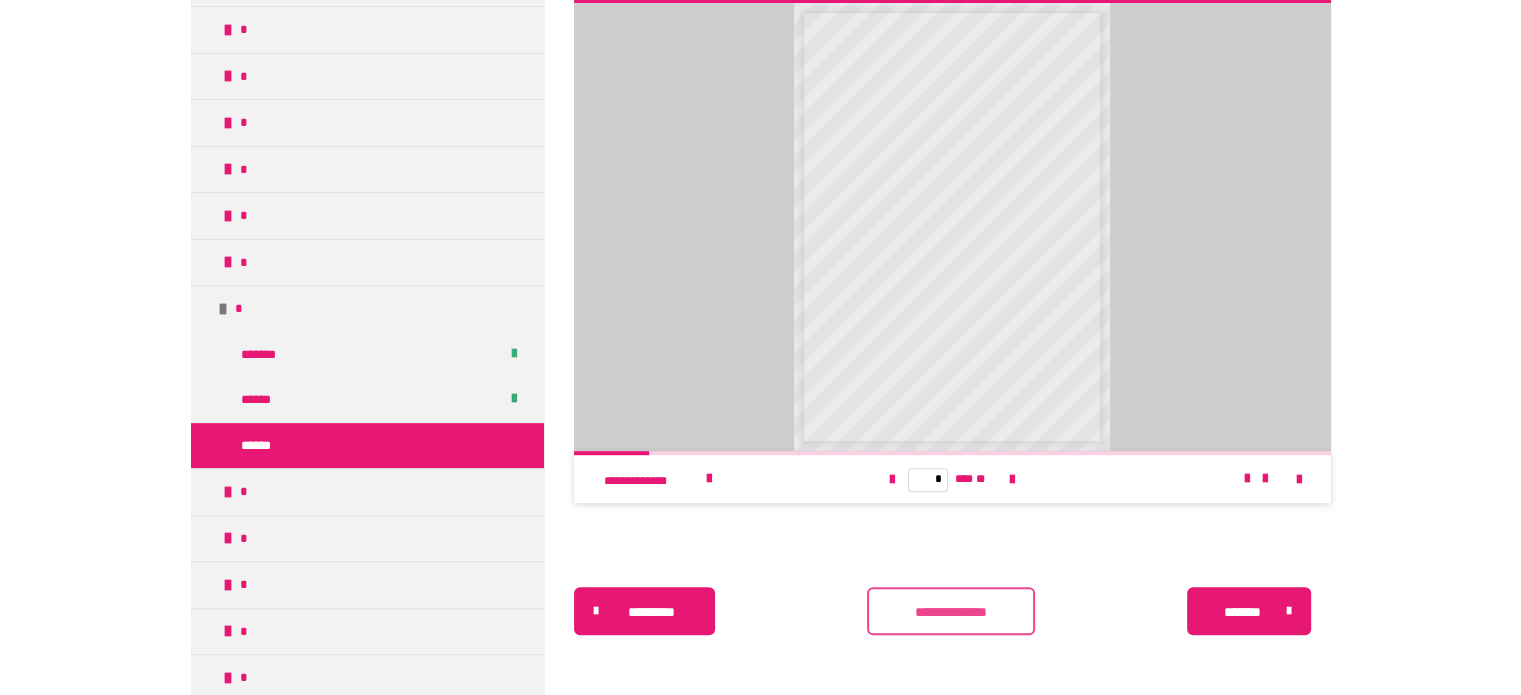 click on "**********" at bounding box center (951, 612) 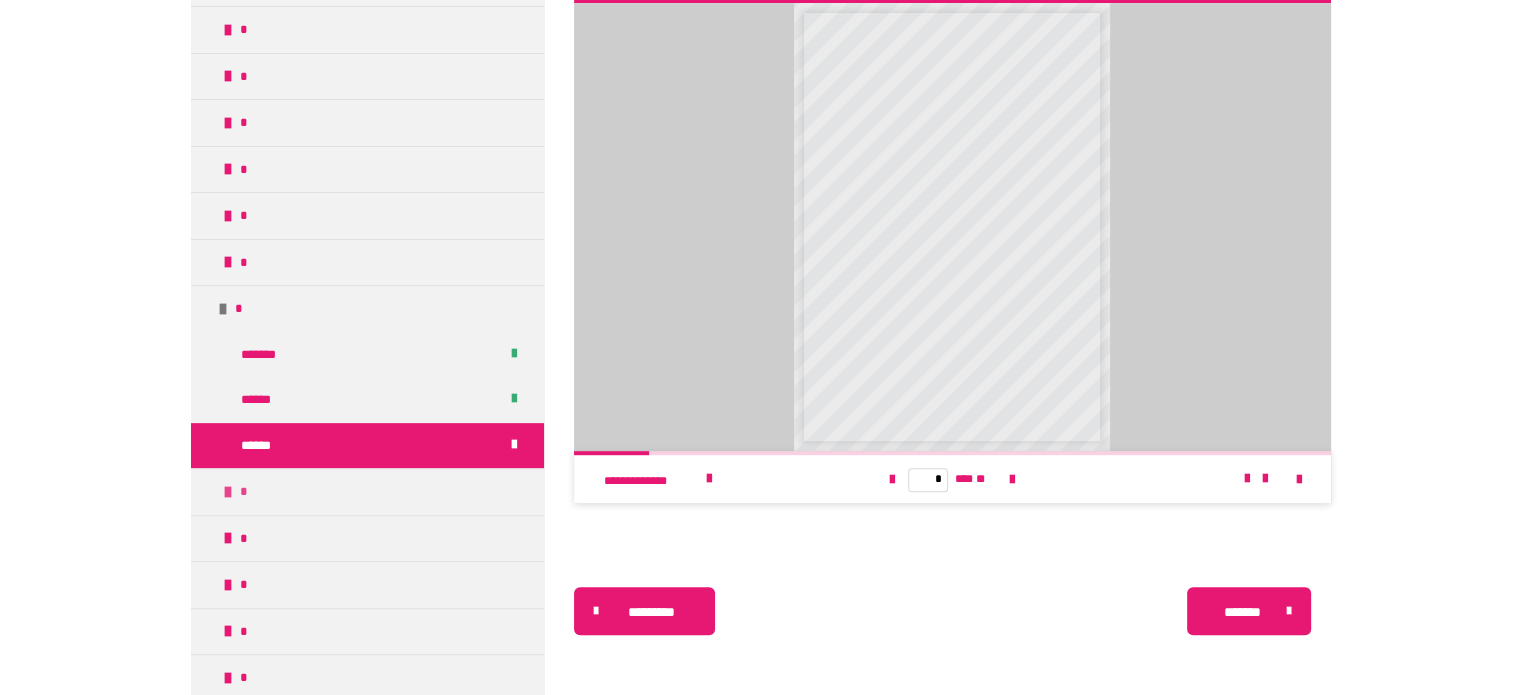 click on "*" at bounding box center [367, 491] 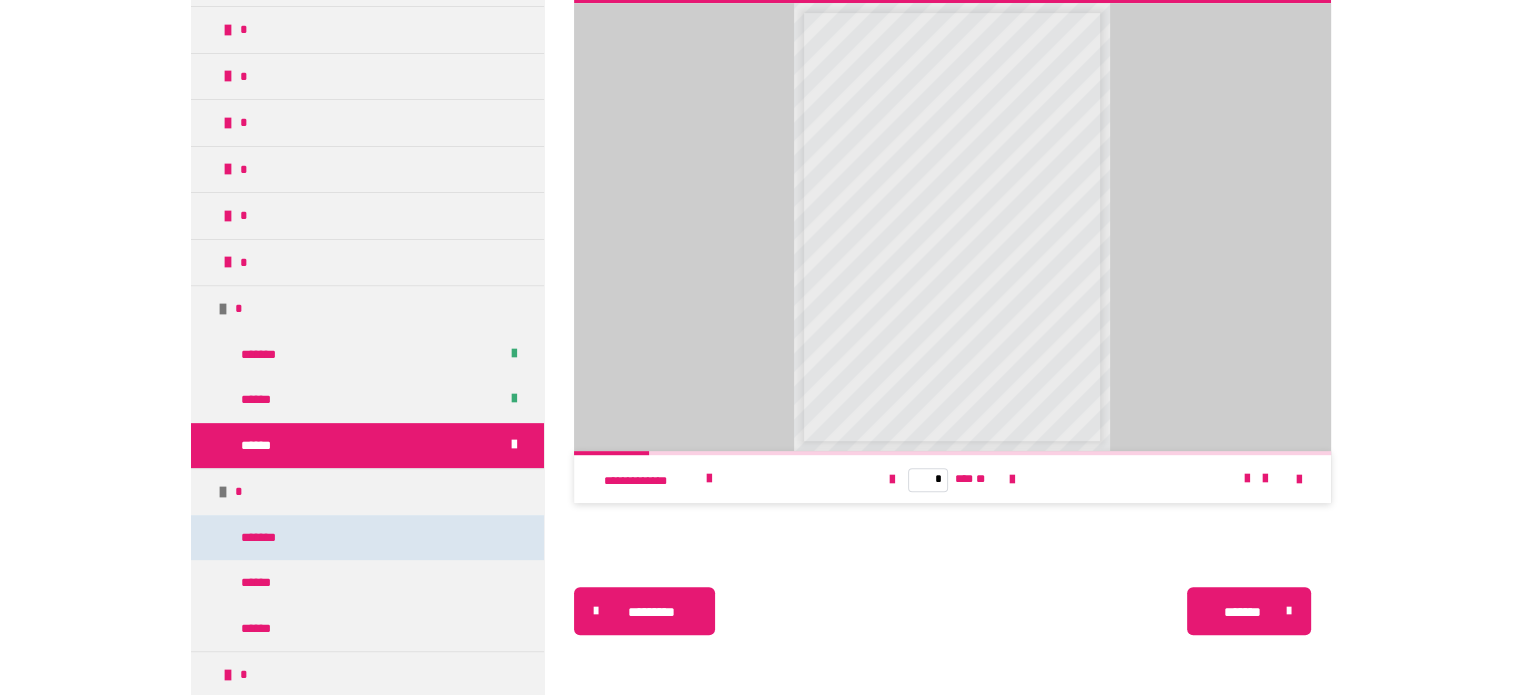 click on "*******" at bounding box center [271, 538] 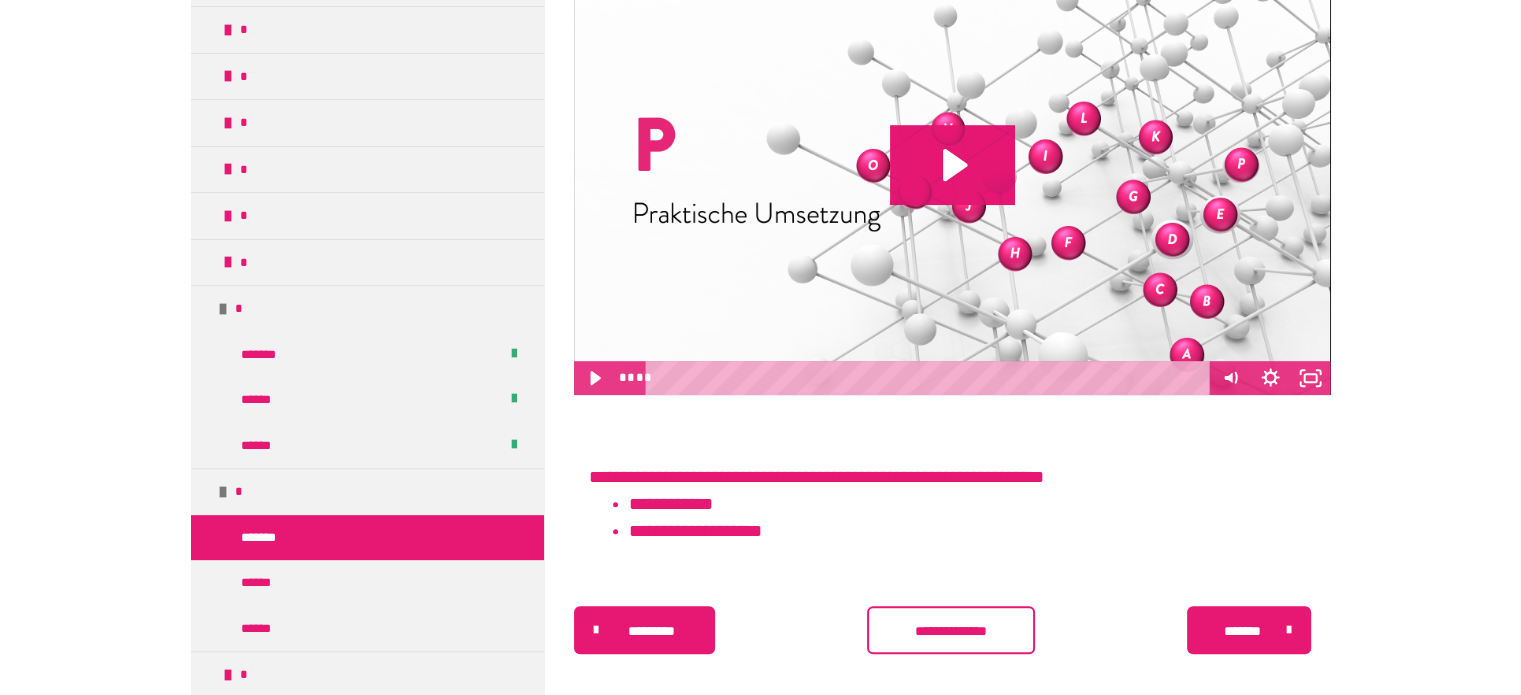 scroll, scrollTop: 970, scrollLeft: 0, axis: vertical 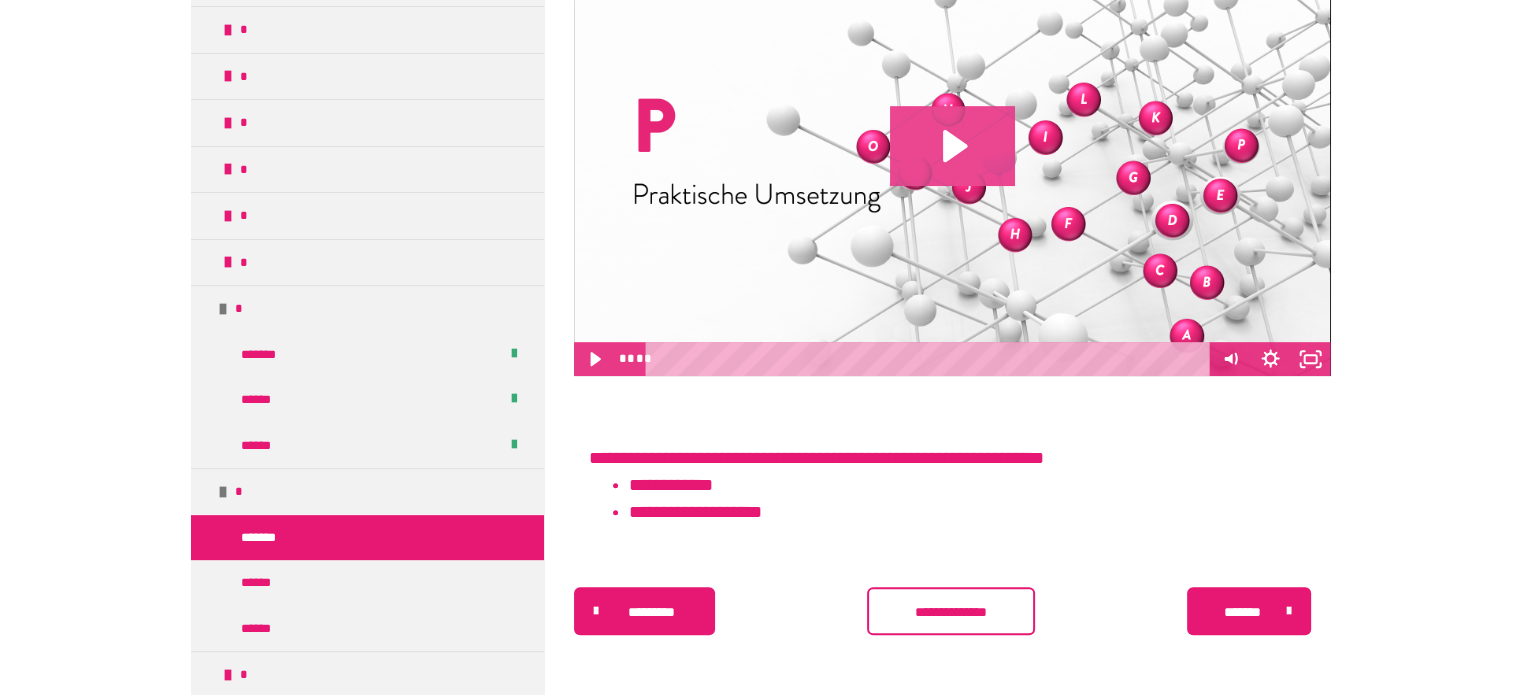 click 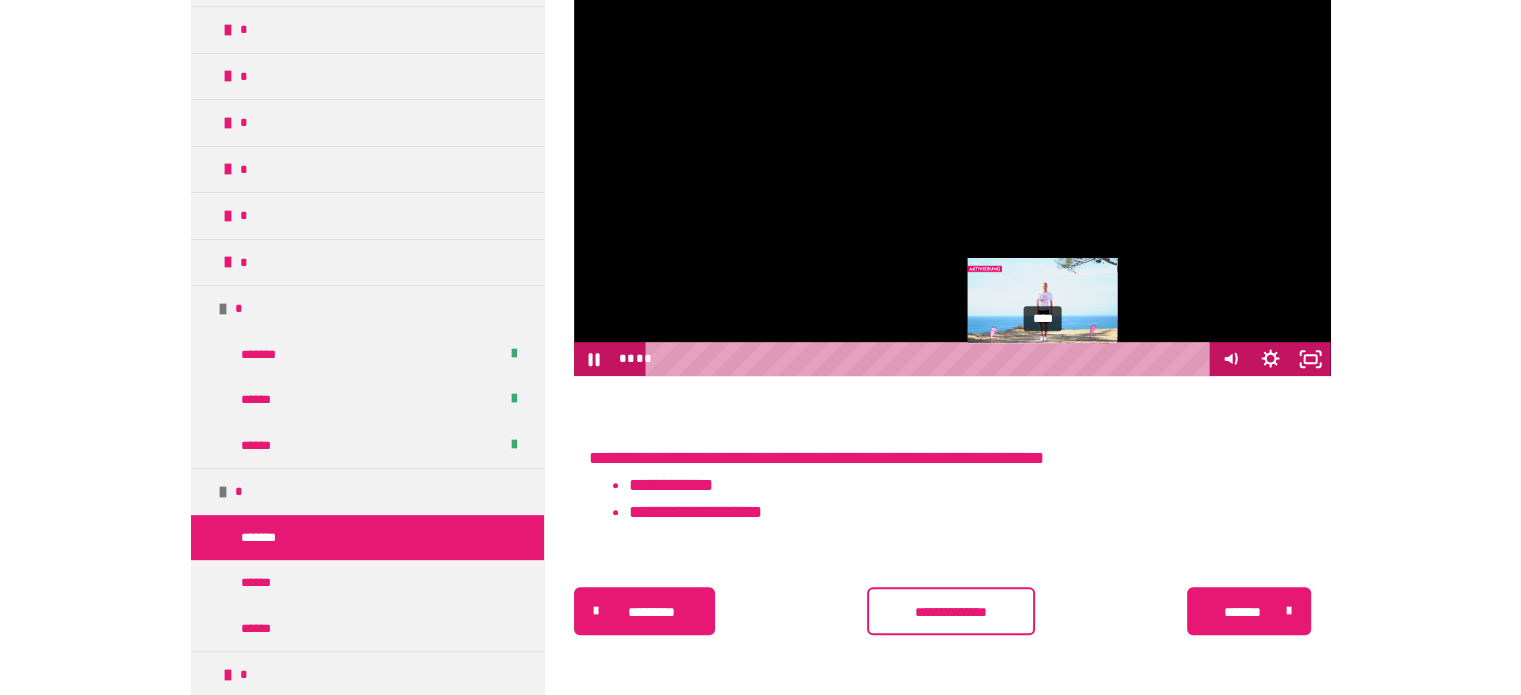 scroll, scrollTop: 983, scrollLeft: 0, axis: vertical 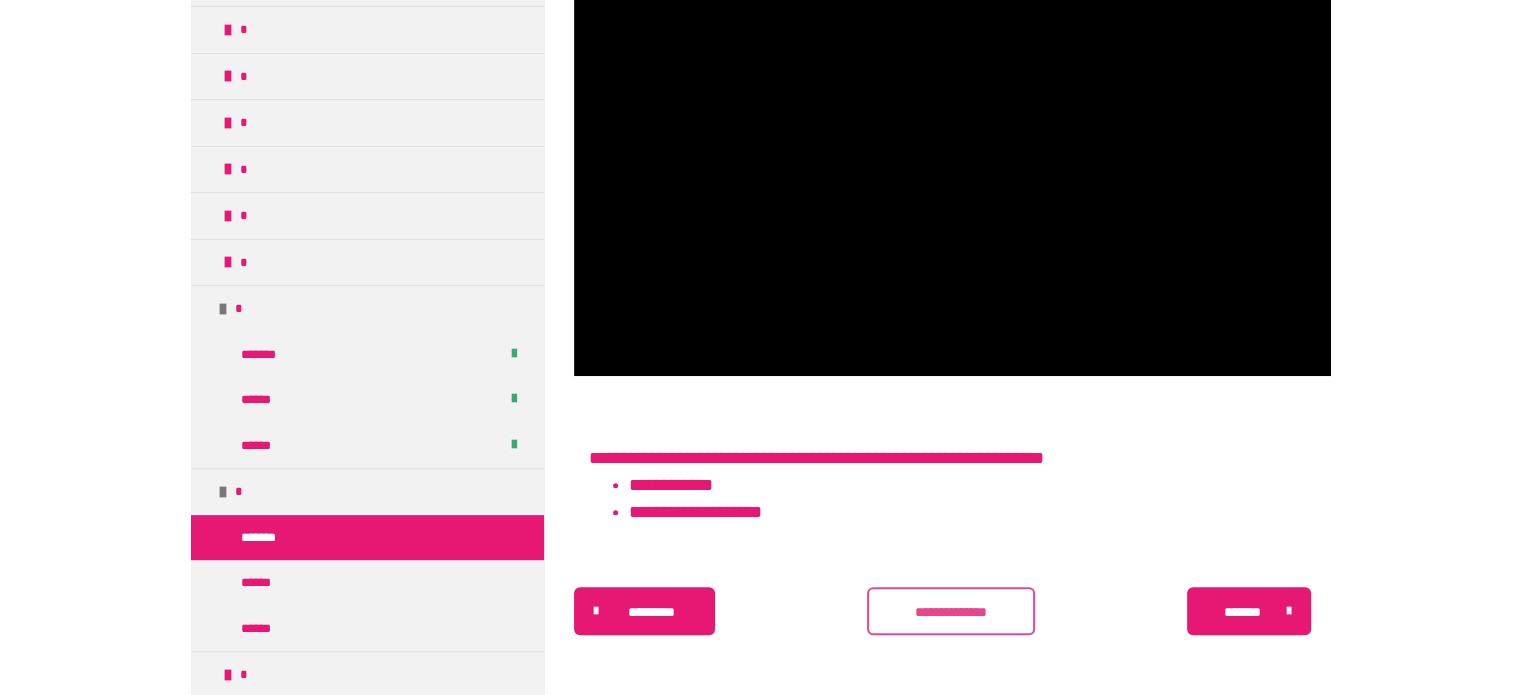 click on "**********" at bounding box center (951, 612) 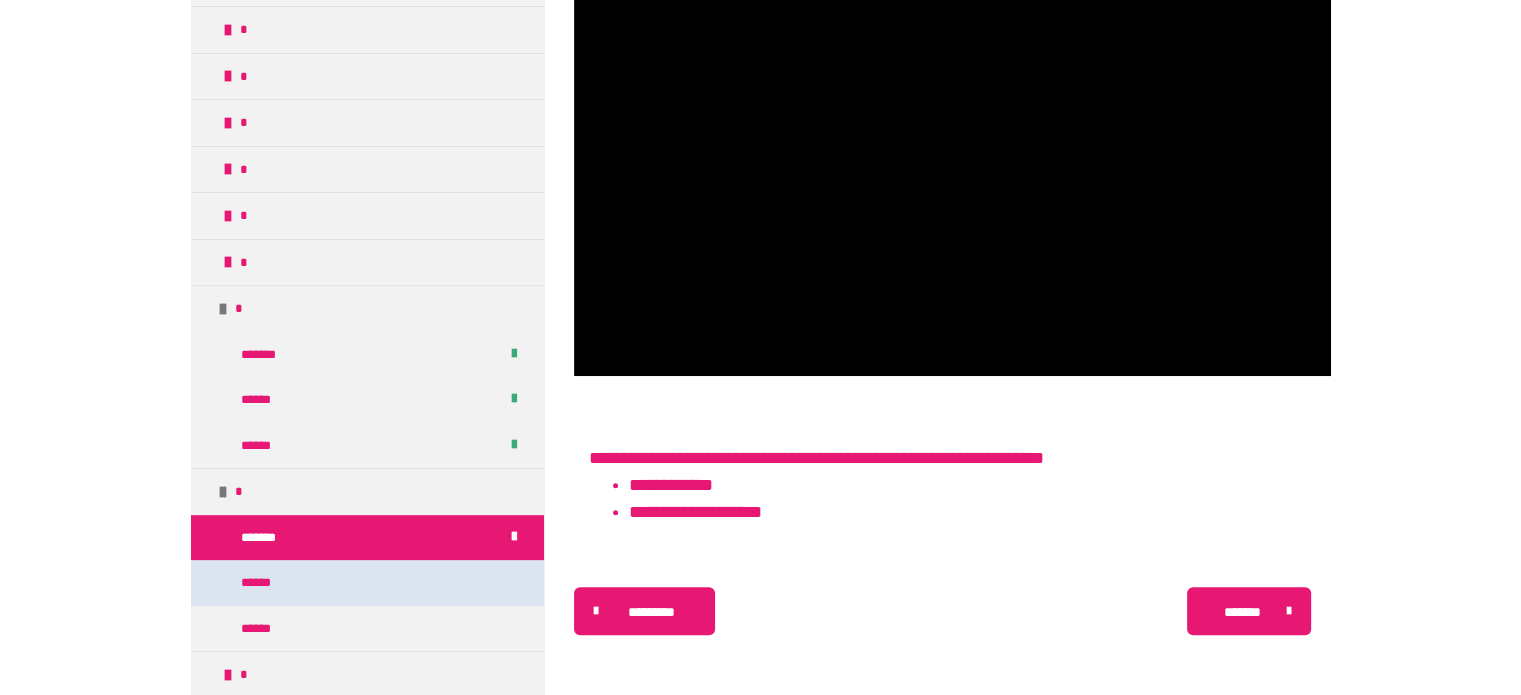 click on "******" at bounding box center (367, 583) 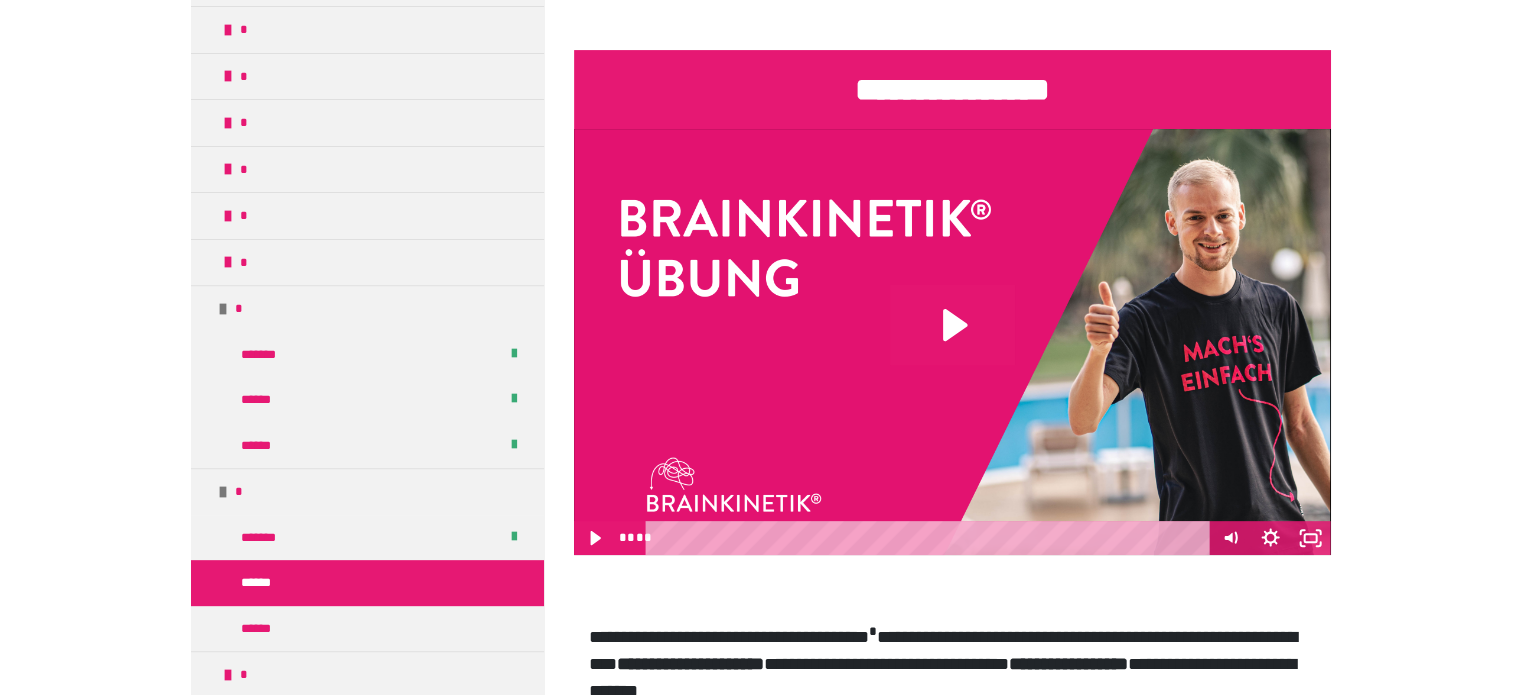 scroll, scrollTop: 770, scrollLeft: 0, axis: vertical 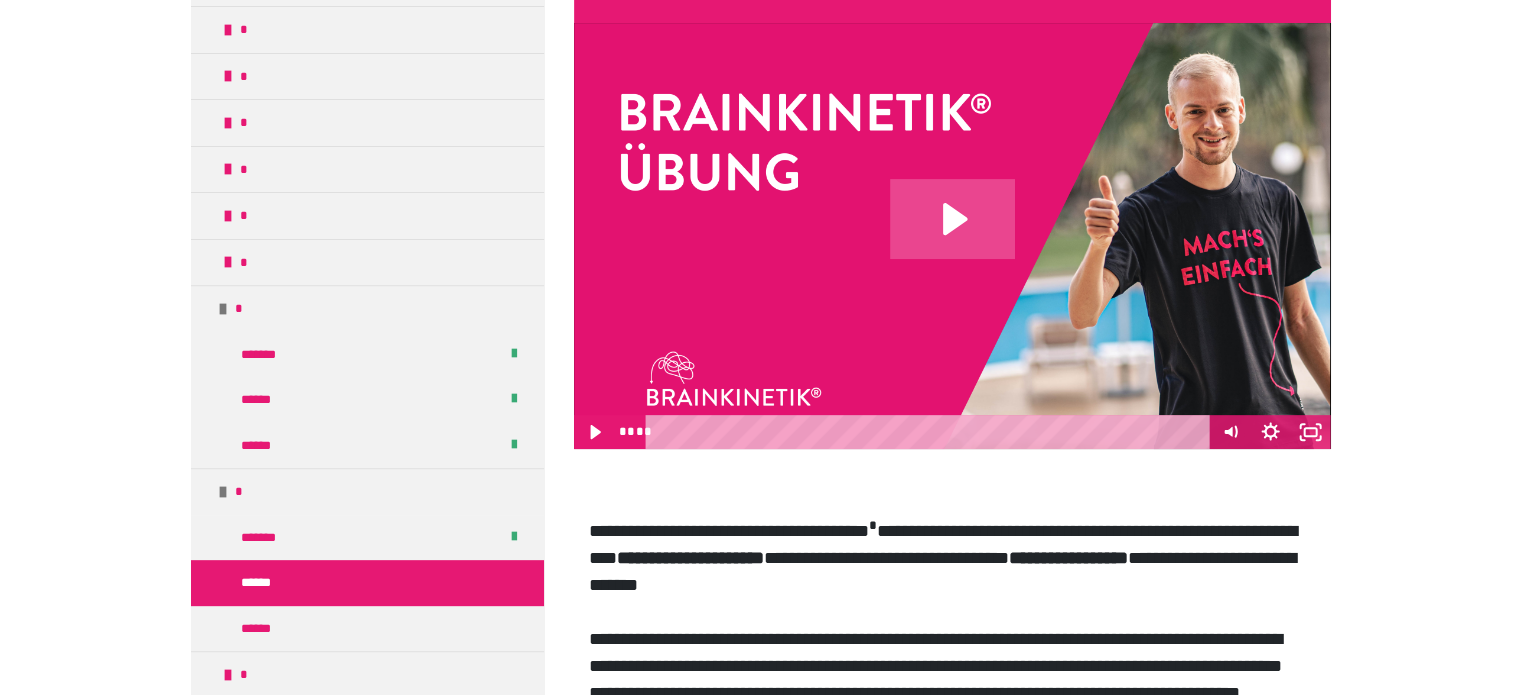 click 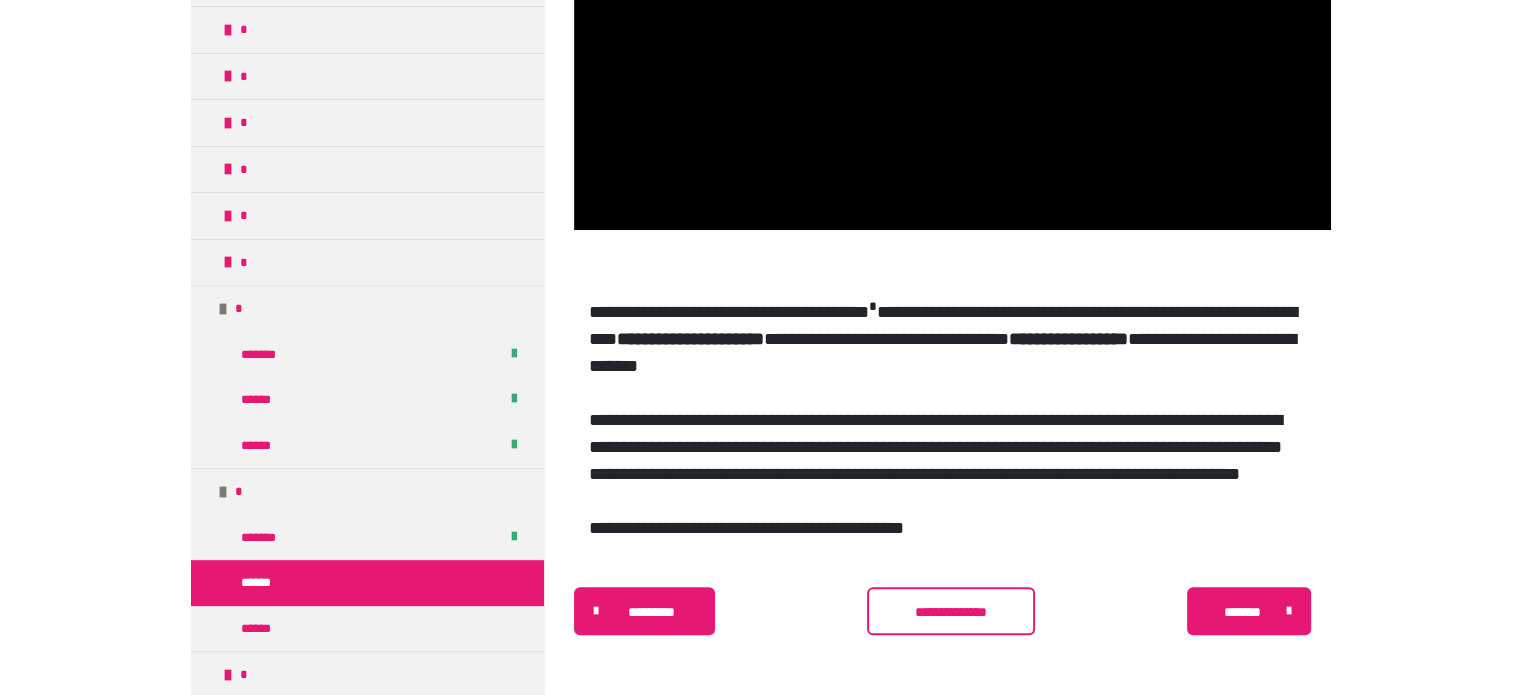scroll, scrollTop: 1016, scrollLeft: 0, axis: vertical 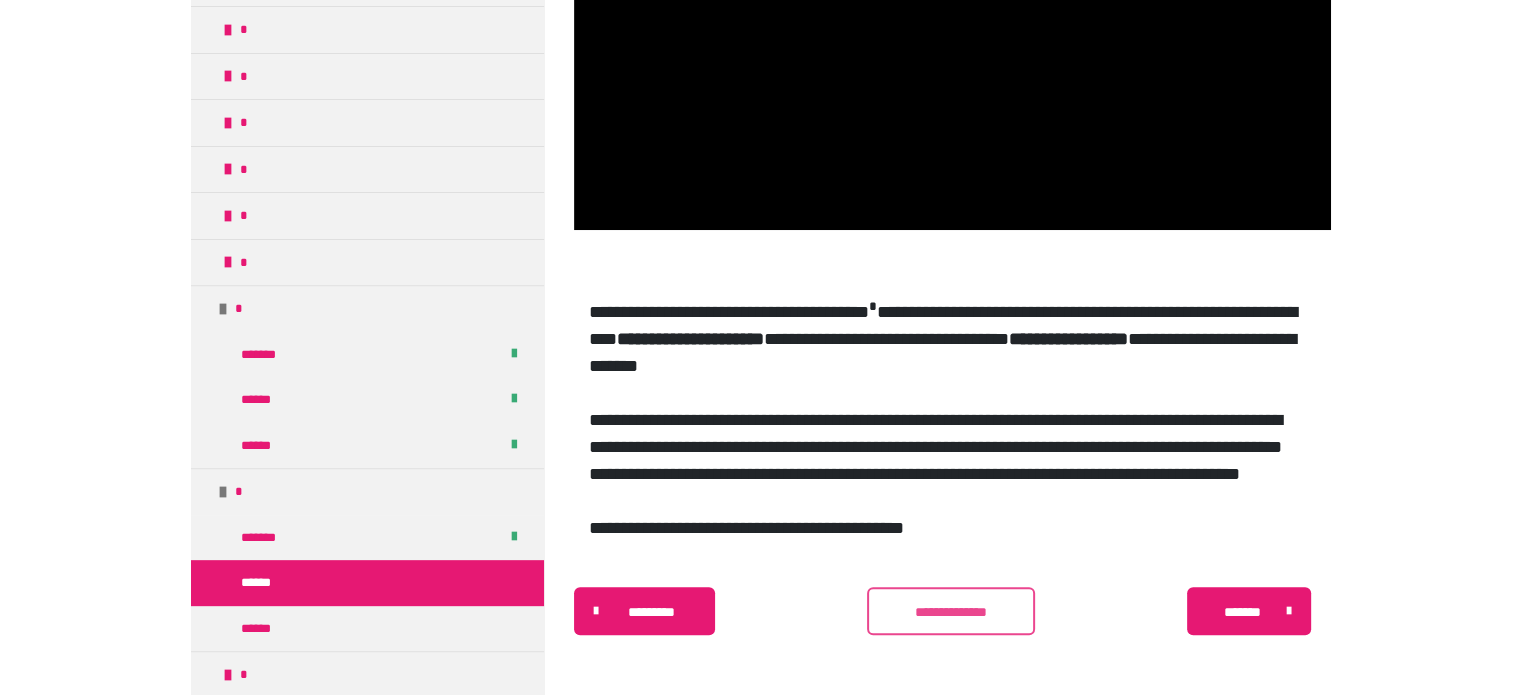 click on "**********" at bounding box center (951, 612) 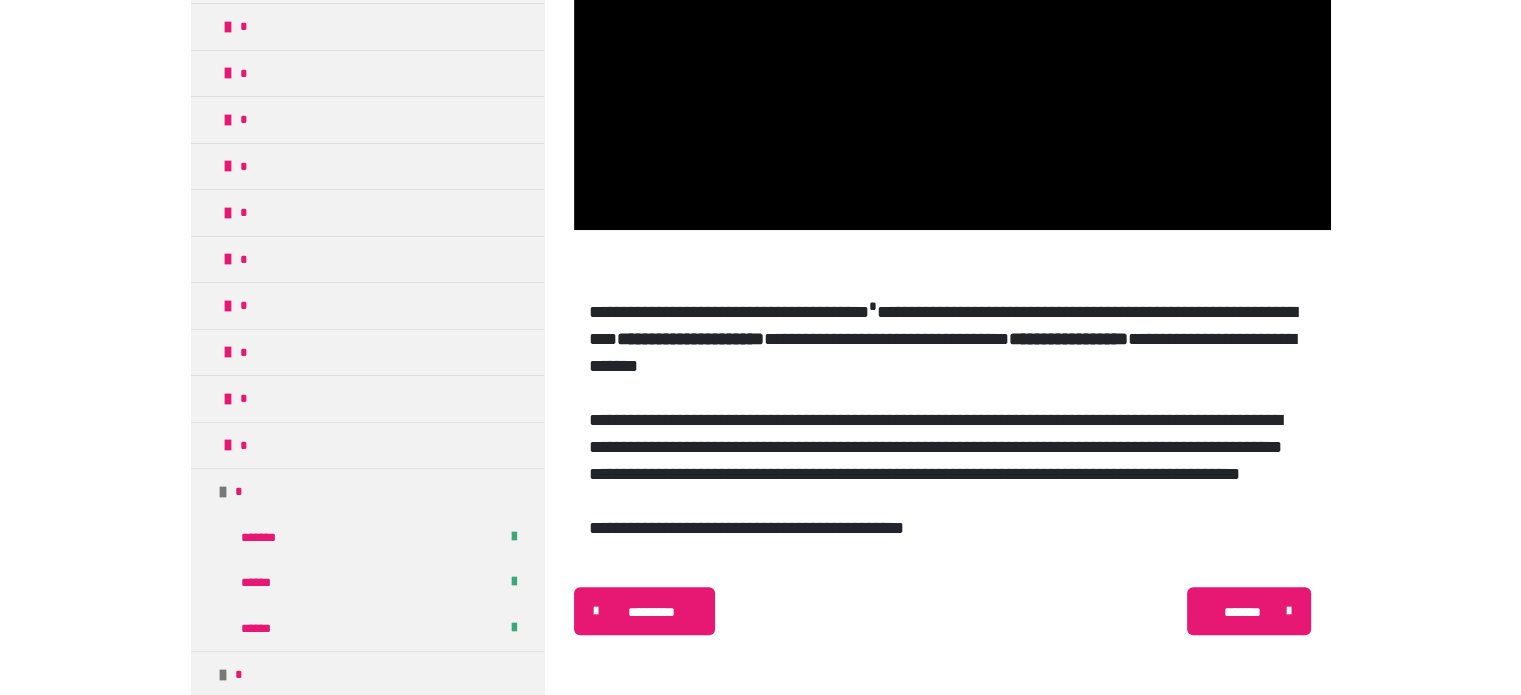 scroll, scrollTop: 500, scrollLeft: 0, axis: vertical 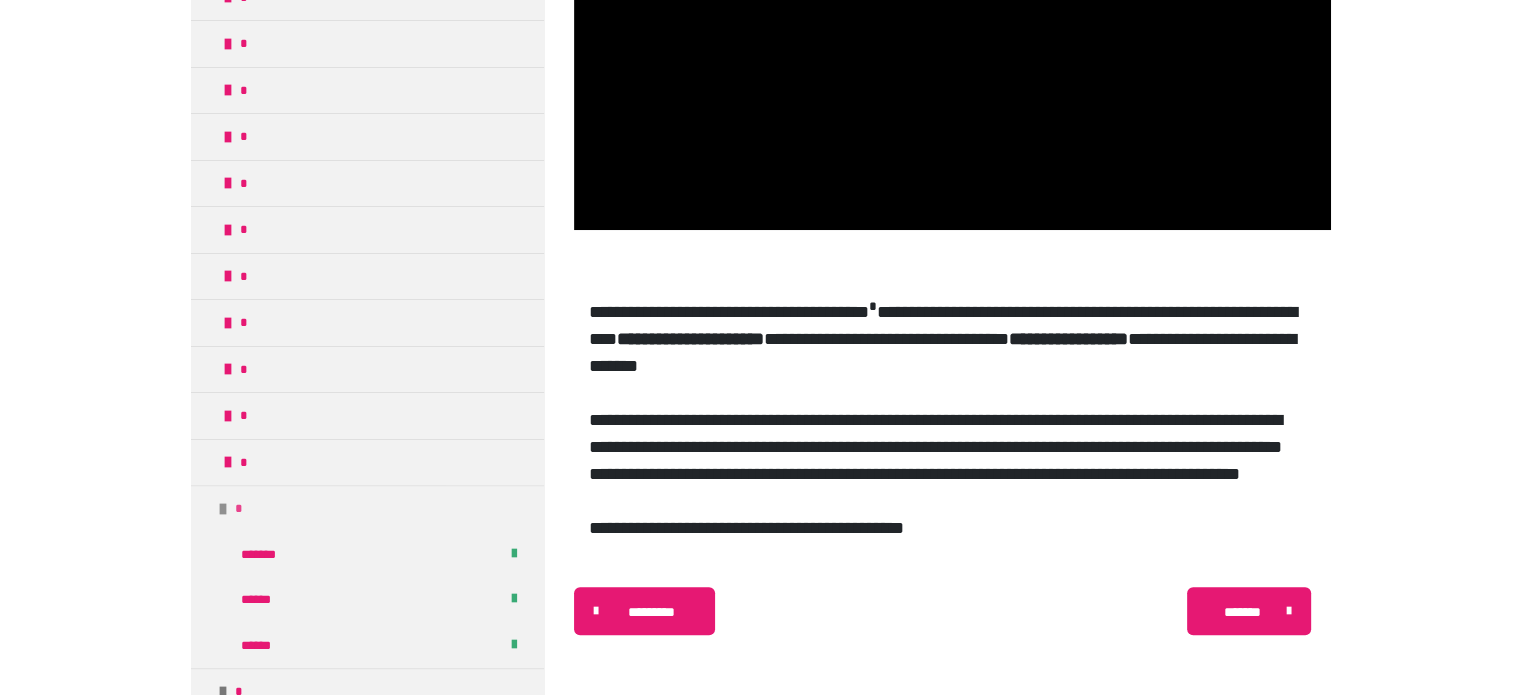 click on "*" at bounding box center [240, 509] 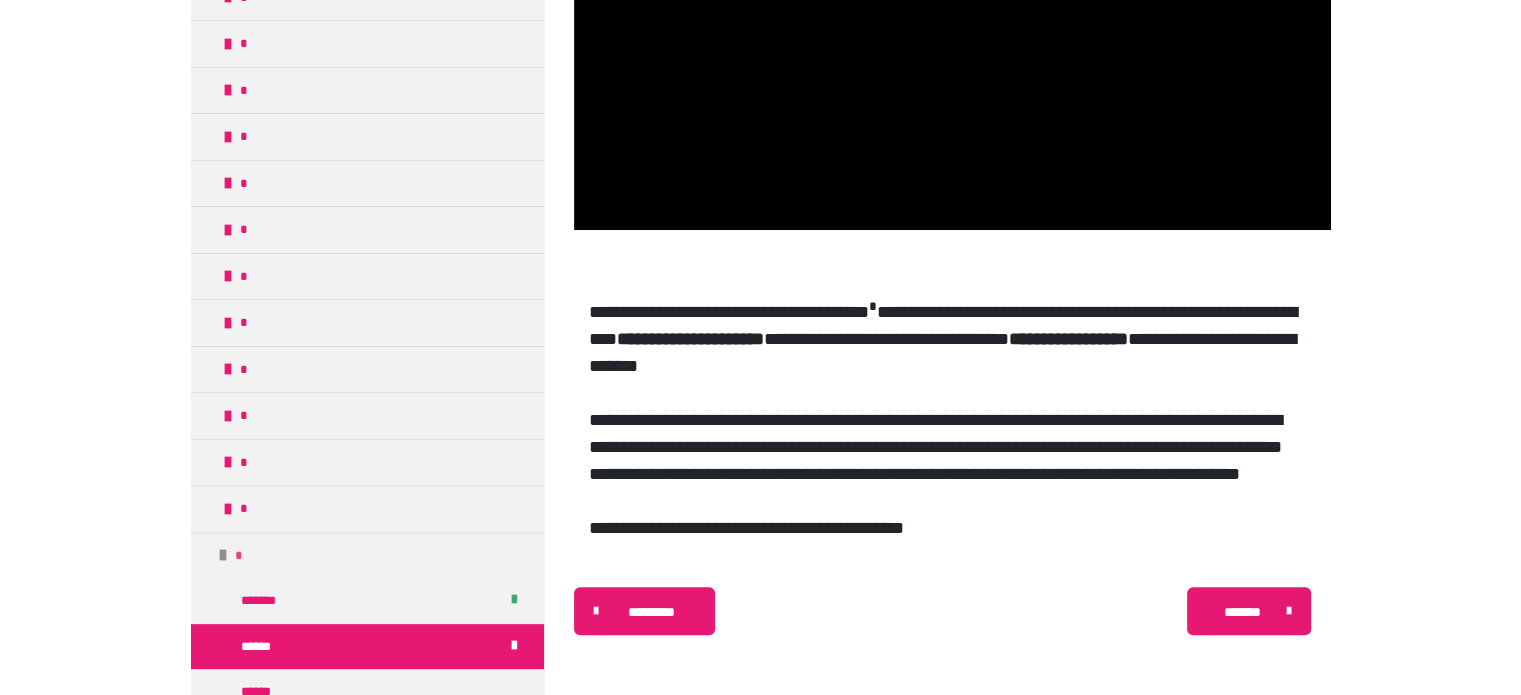 click at bounding box center (223, 555) 